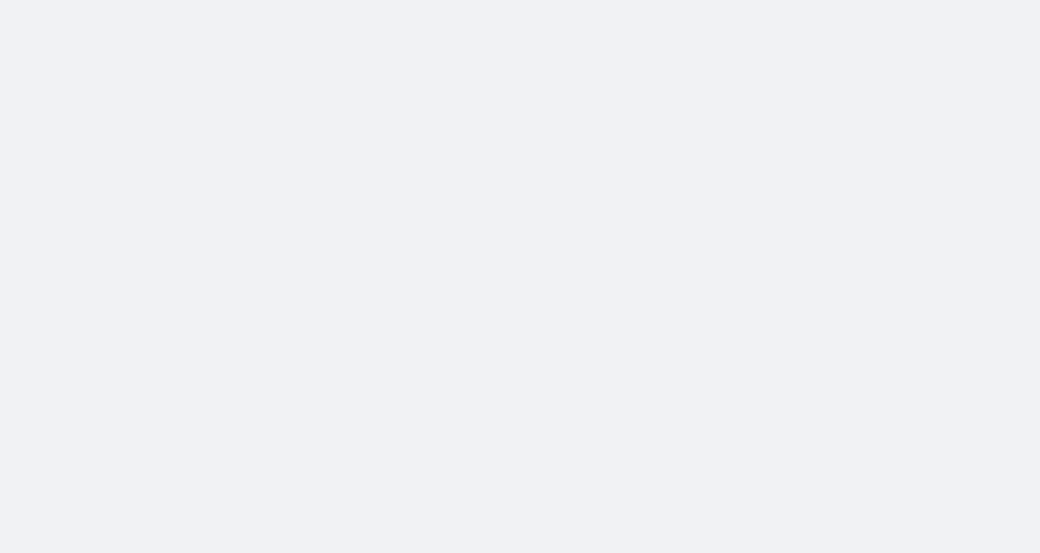 scroll, scrollTop: 0, scrollLeft: 0, axis: both 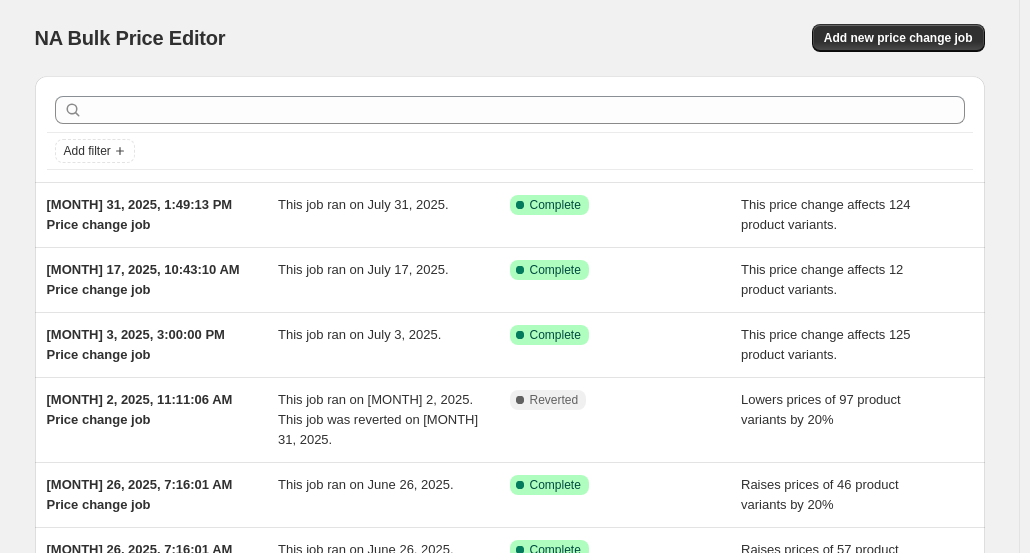 click on "NA Bulk Price Editor. This page is ready NA Bulk Price Editor Add new price change job" at bounding box center (510, 38) 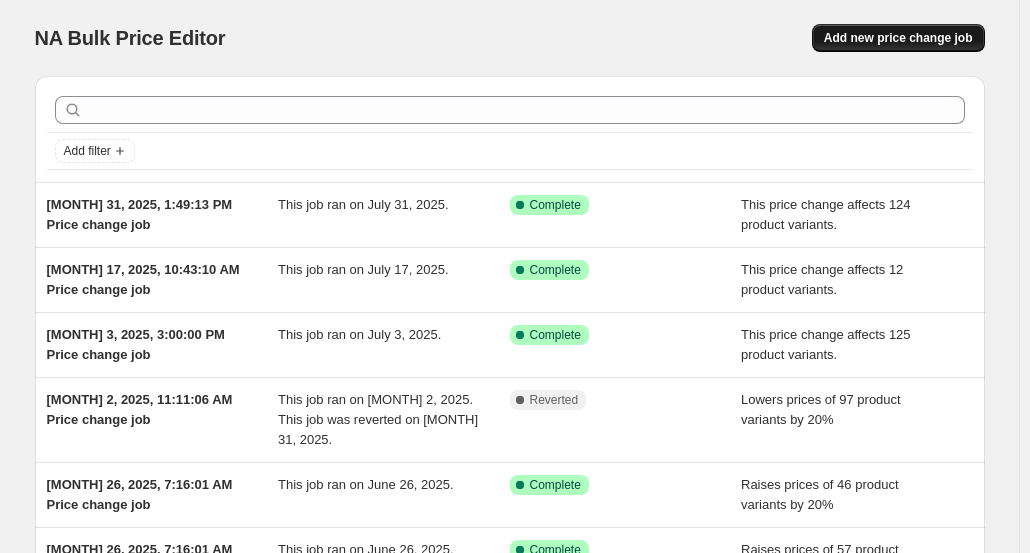 click on "Add new price change job" at bounding box center (898, 38) 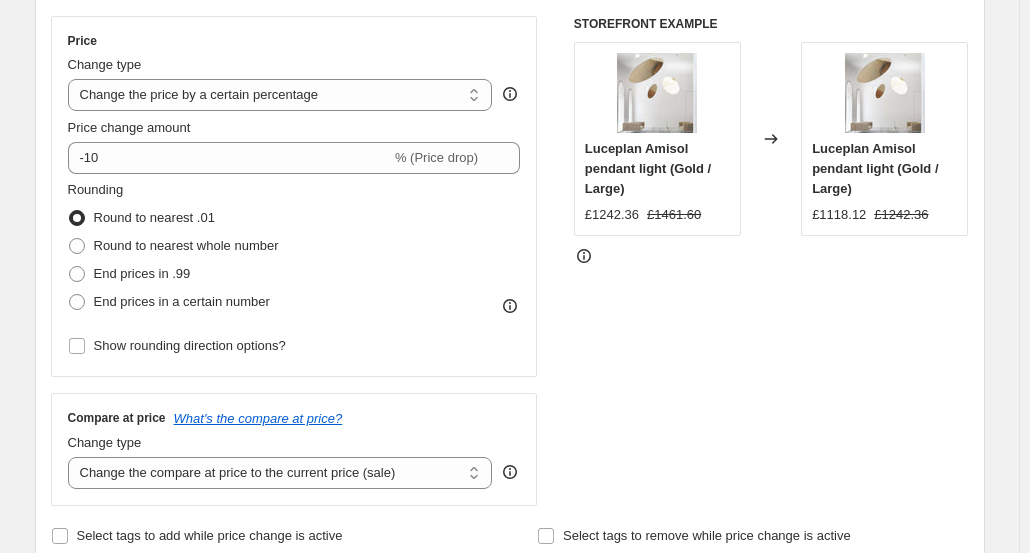 scroll, scrollTop: 368, scrollLeft: 0, axis: vertical 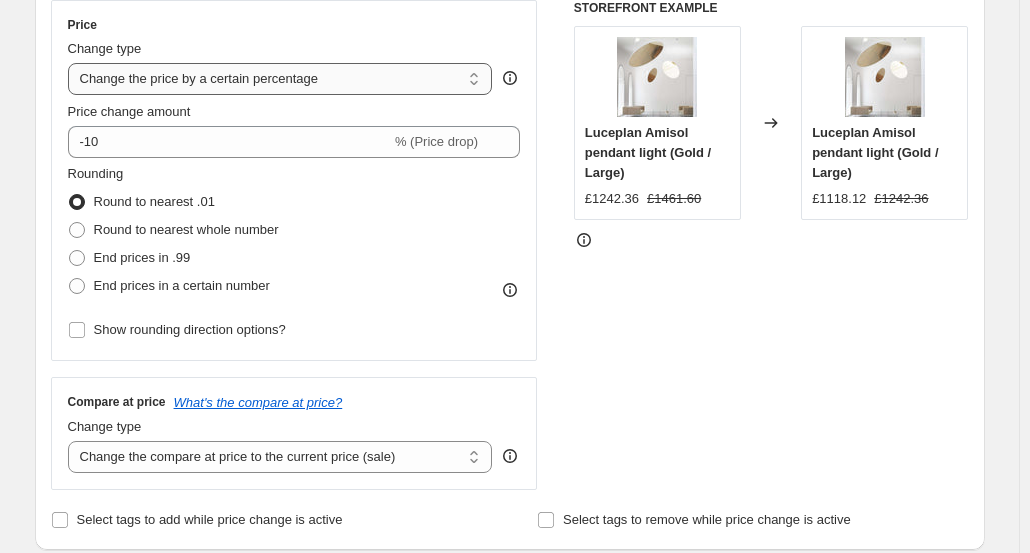 click on "Change the price to a certain amount Change the price by a certain amount Change the price by a certain percentage Change the price to the current compare at price (price before sale) Change the price by a certain amount relative to the compare at price Change the price by a certain percentage relative to the compare at price Don't change the price Change the price by a certain percentage relative to the cost per item Change price to certain cost margin" at bounding box center (280, 79) 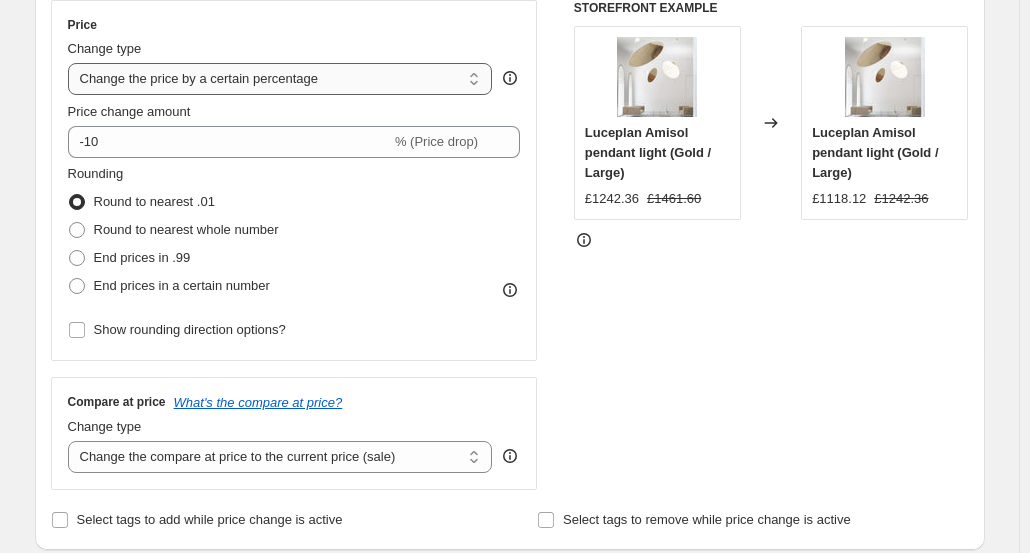 select on "ecap" 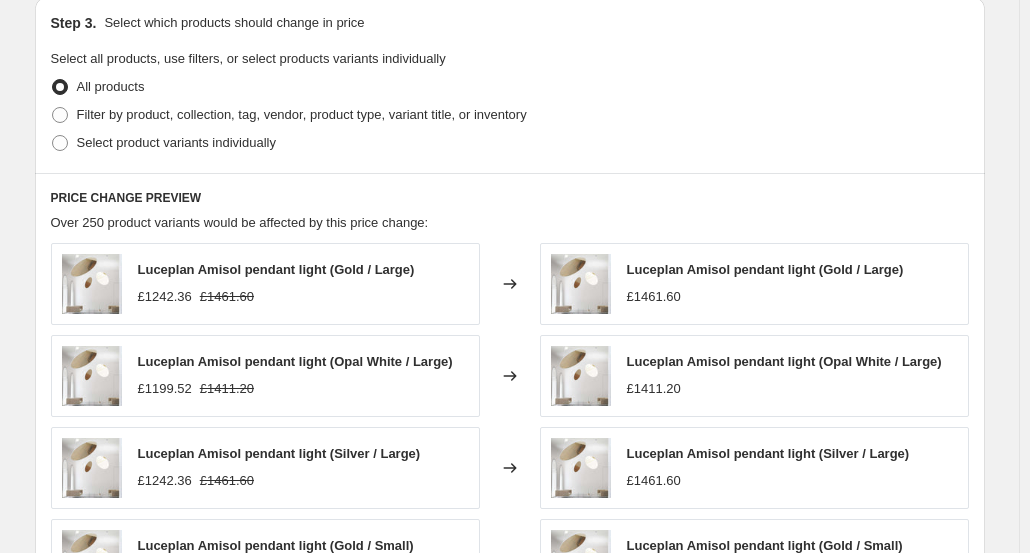 scroll, scrollTop: 726, scrollLeft: 0, axis: vertical 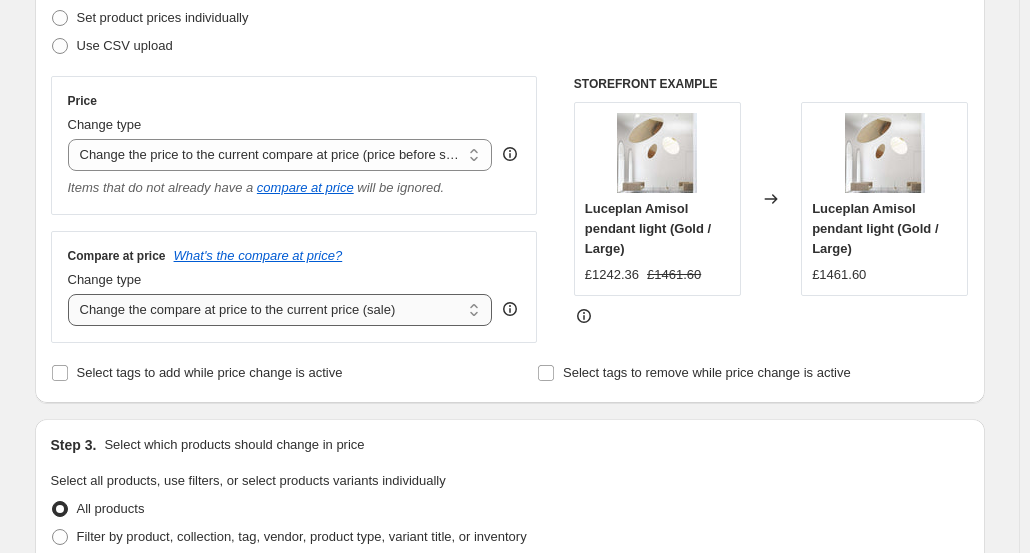 click on "Change the compare at price to the current price (sale) Change the compare at price to a certain amount Change the compare at price by a certain amount Change the compare at price by a certain percentage Change the compare at price by a certain amount relative to the actual price Change the compare at price by a certain percentage relative to the actual price Don't change the compare at price Remove the compare at price" at bounding box center (280, 310) 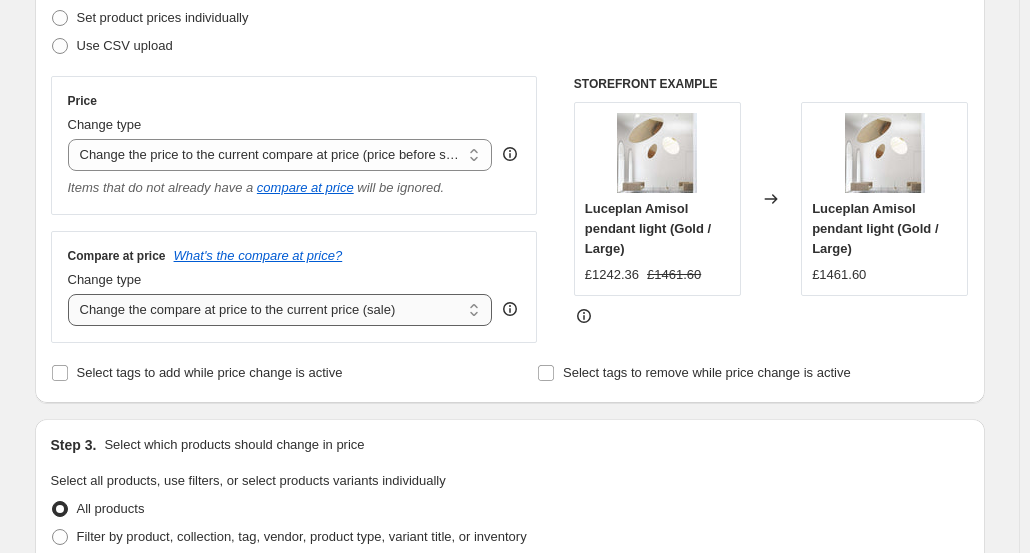 select on "remove" 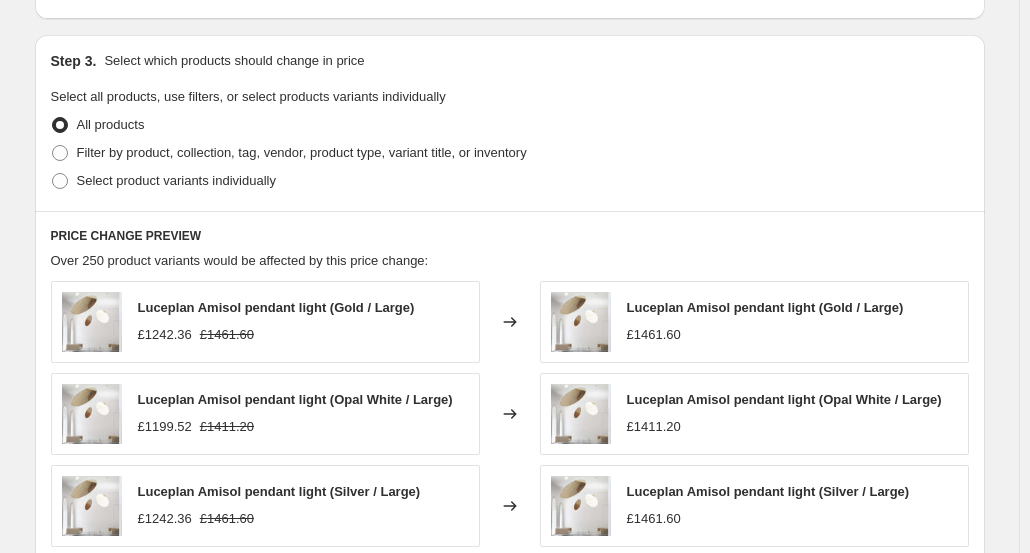 scroll, scrollTop: 686, scrollLeft: 0, axis: vertical 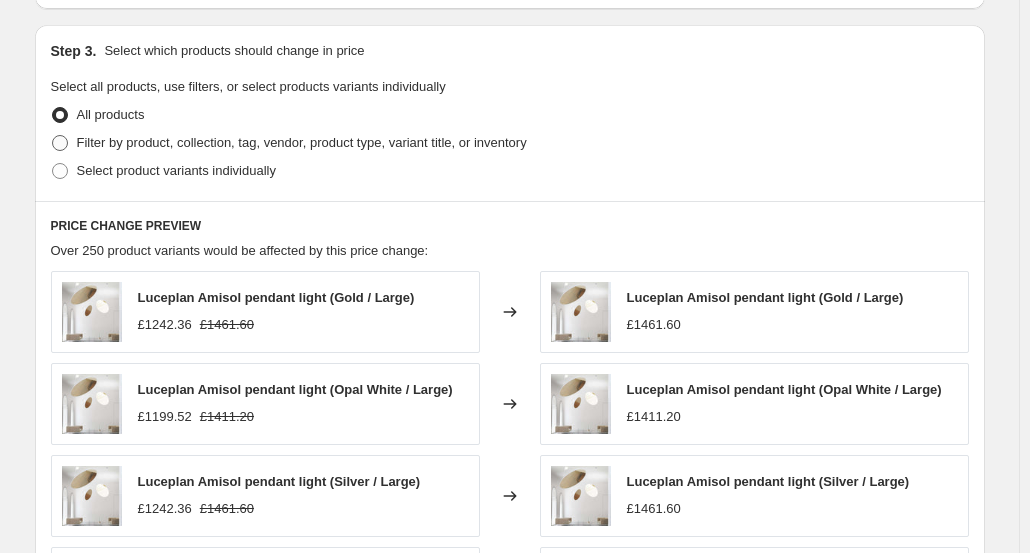 click at bounding box center [60, 143] 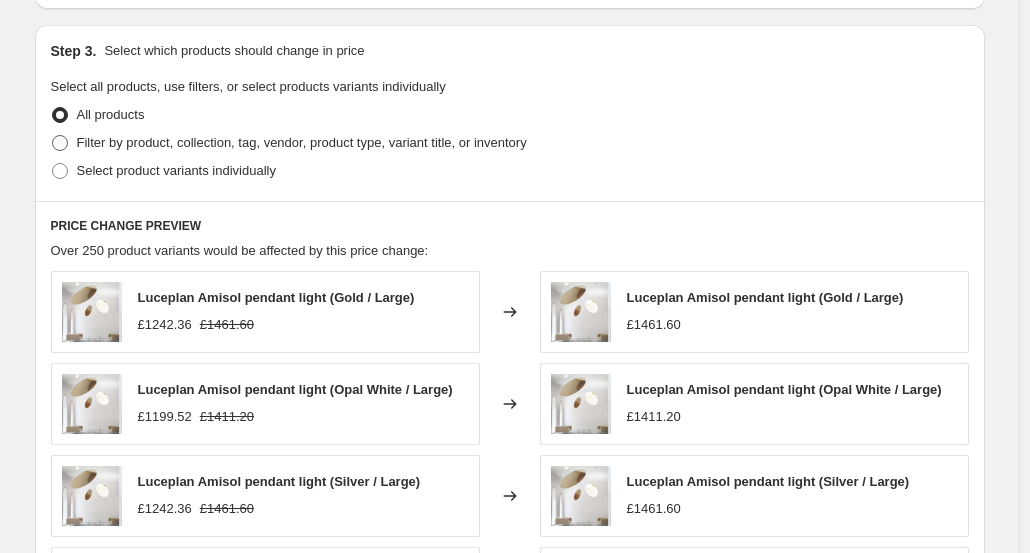 radio on "true" 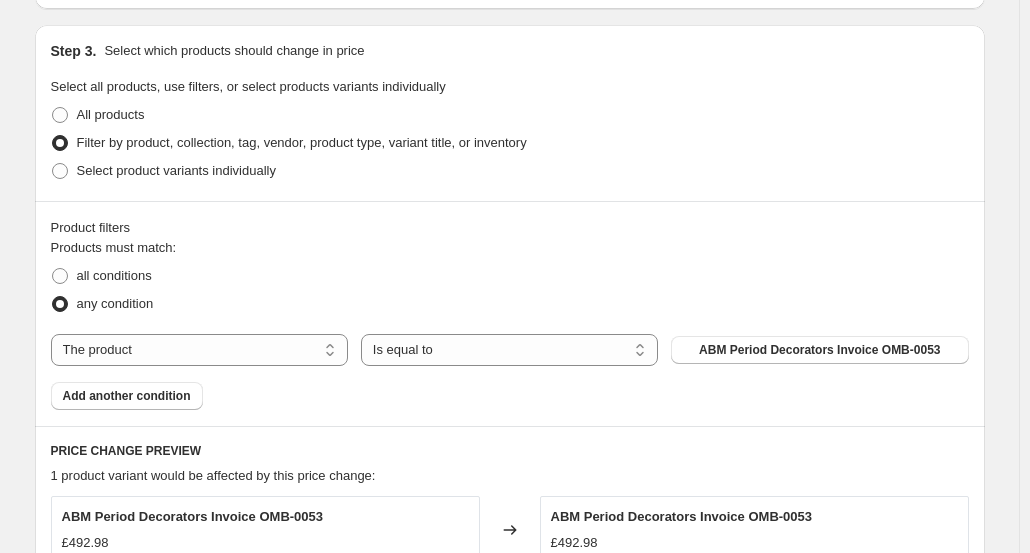 scroll, scrollTop: 940, scrollLeft: 0, axis: vertical 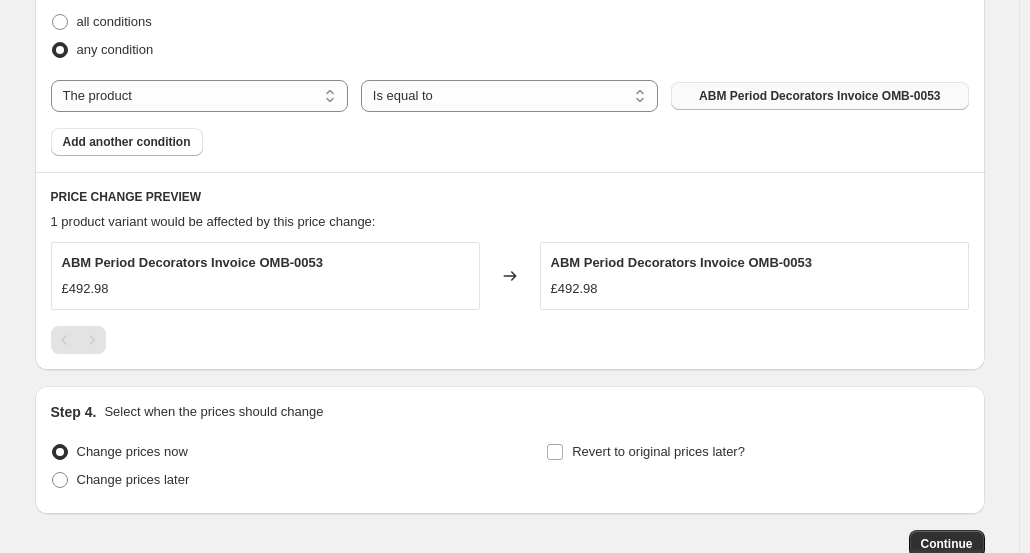 click on "ABM Period Decorators Invoice OMB-0053" at bounding box center (819, 96) 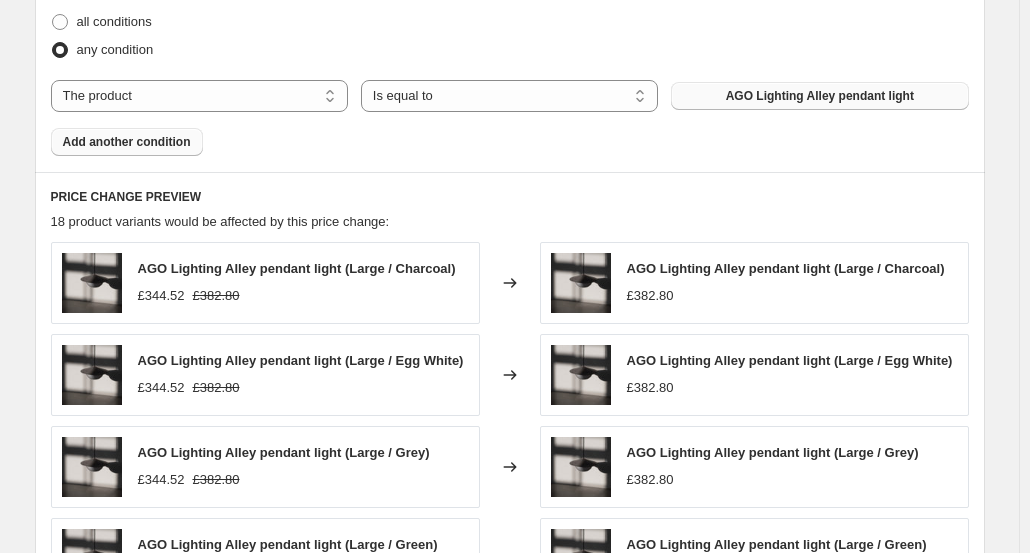 click on "Add another condition" at bounding box center [127, 142] 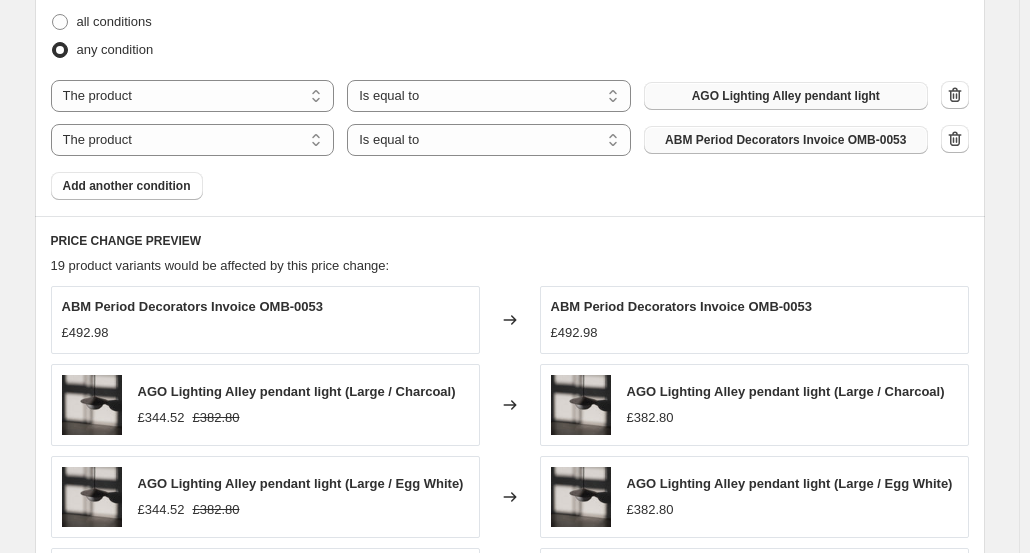 click on "ABM Period Decorators Invoice OMB-0053" at bounding box center [785, 140] 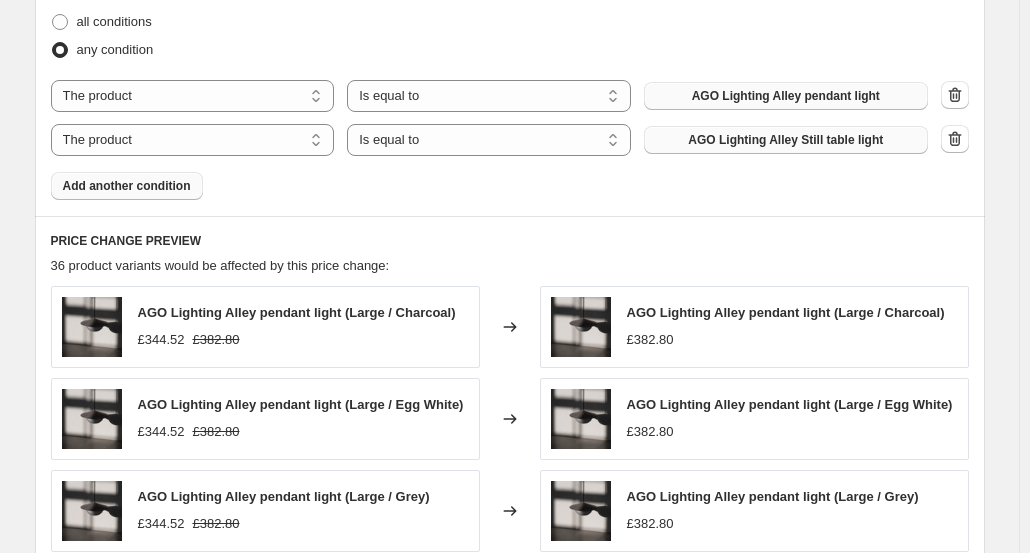 click on "Add another condition" at bounding box center [127, 186] 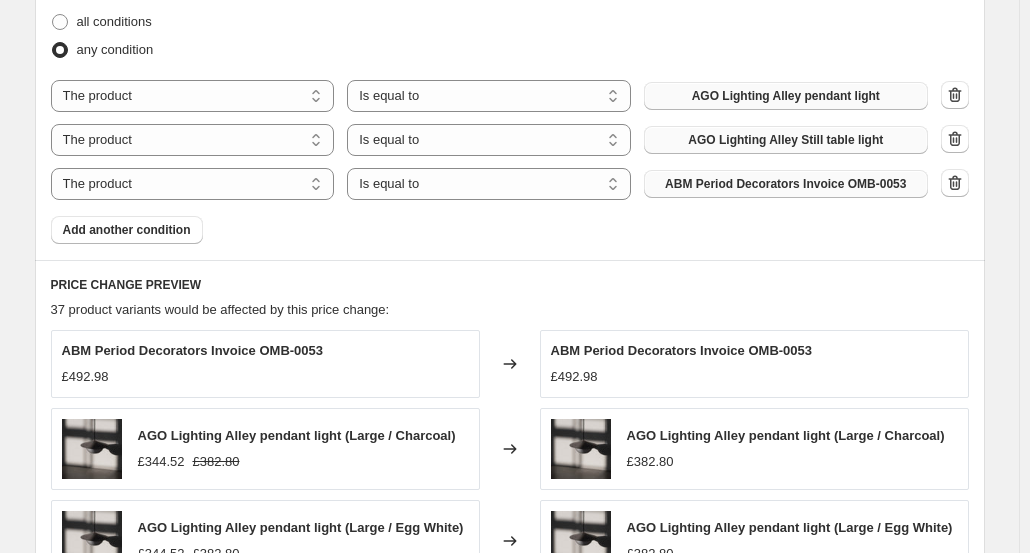 click on "ABM Period Decorators Invoice OMB-0053" at bounding box center [785, 184] 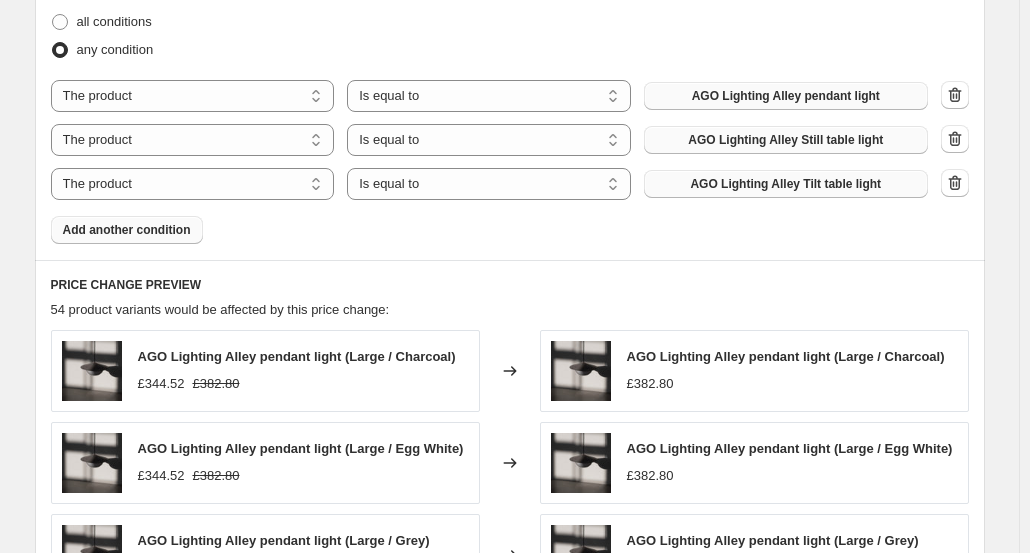 click on "Add another condition" at bounding box center (127, 230) 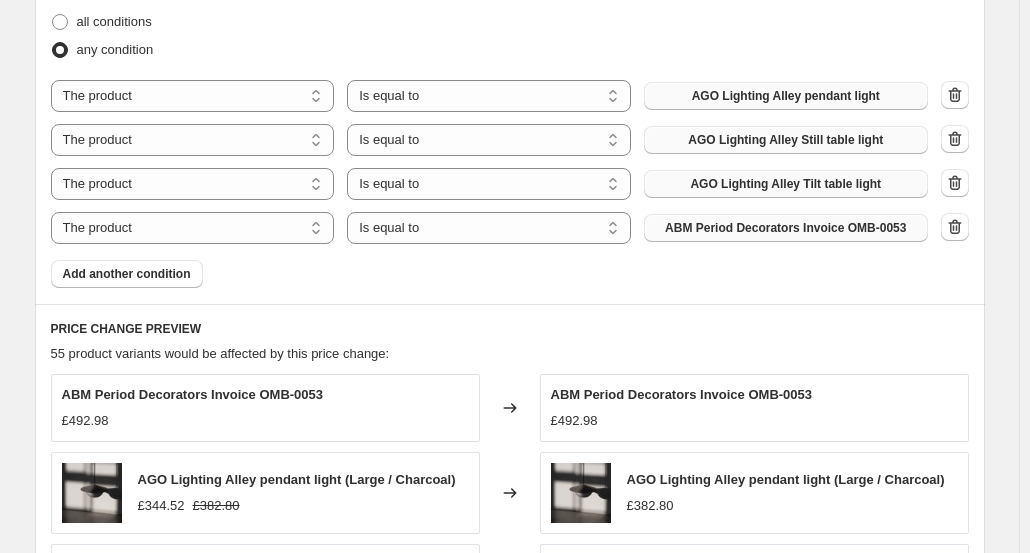 click on "ABM Period Decorators Invoice OMB-0053" at bounding box center (785, 228) 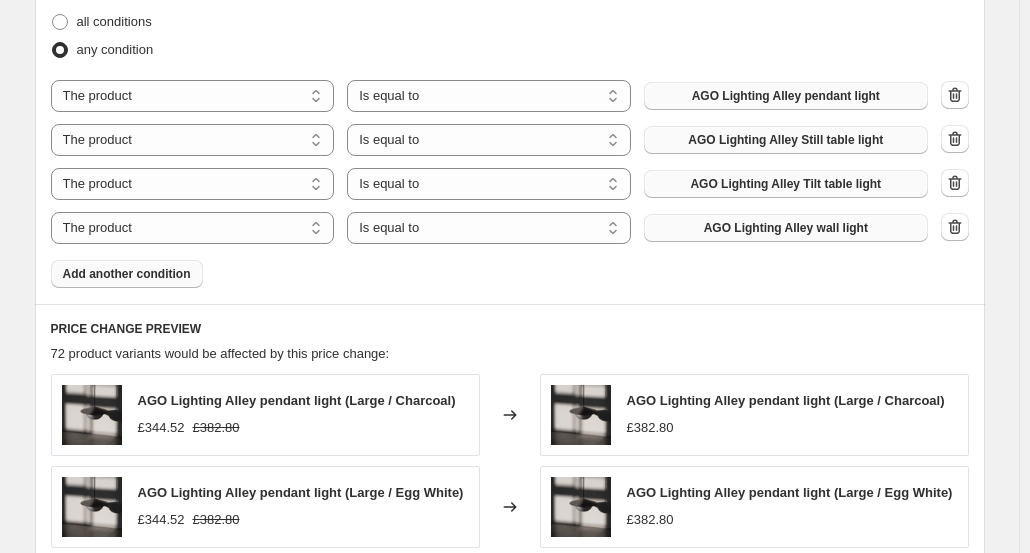 click on "Add another condition" at bounding box center [127, 274] 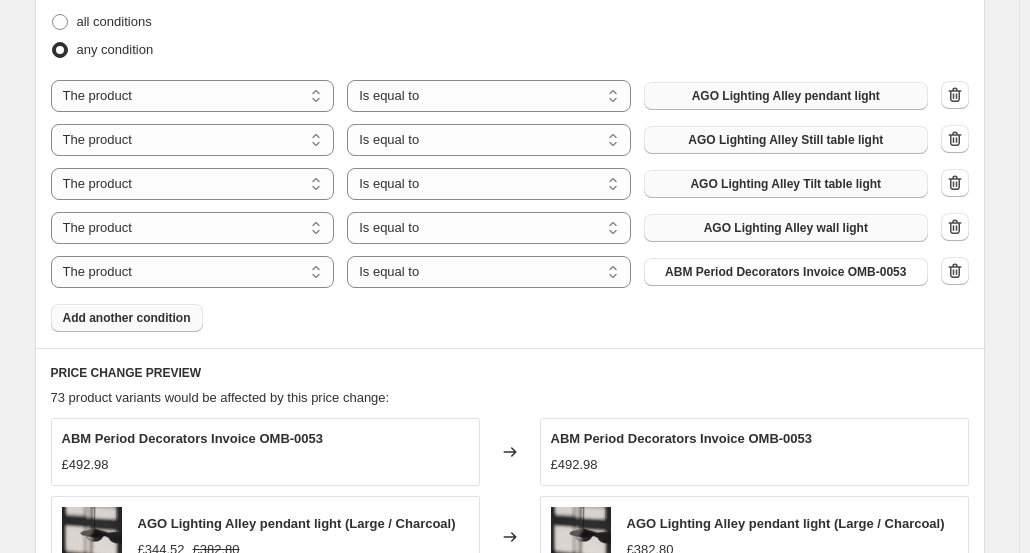 click on "ABM Period Decorators Invoice OMB-0053" at bounding box center [785, 272] 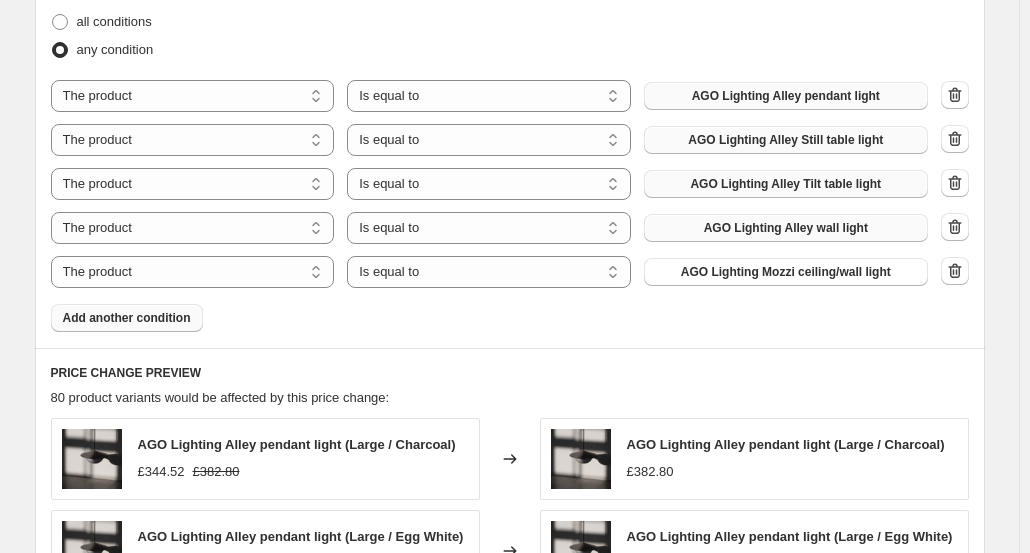 click on "Add another condition" at bounding box center (127, 318) 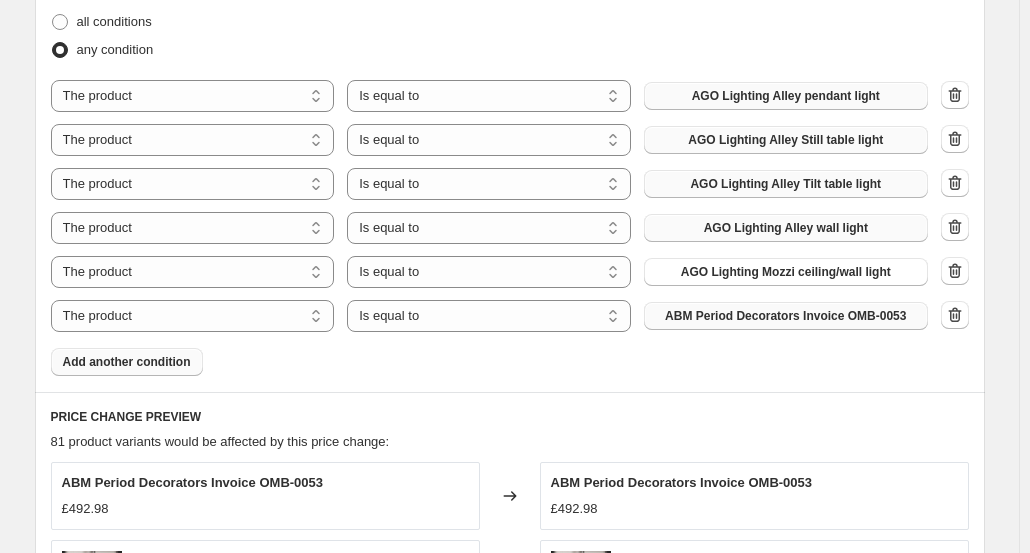 click on "ABM Period Decorators Invoice OMB-0053" at bounding box center [785, 316] 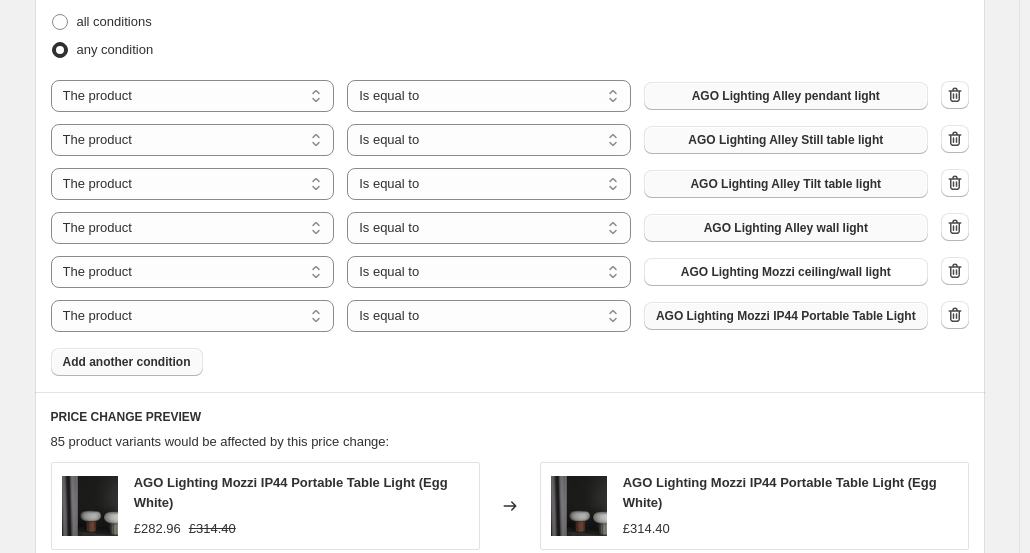 click on "Add another condition" at bounding box center [127, 362] 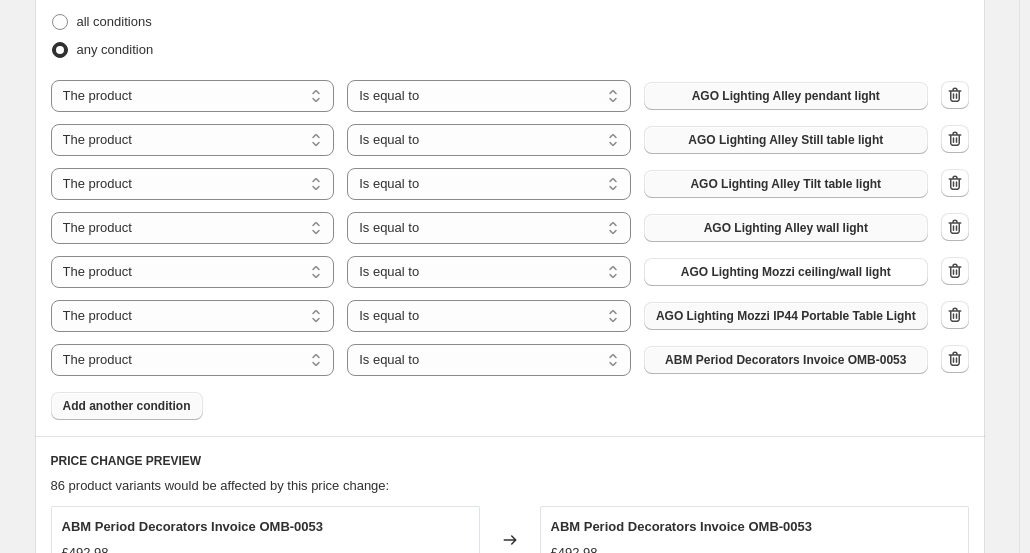 click on "ABM Period Decorators Invoice OMB-0053" at bounding box center [785, 360] 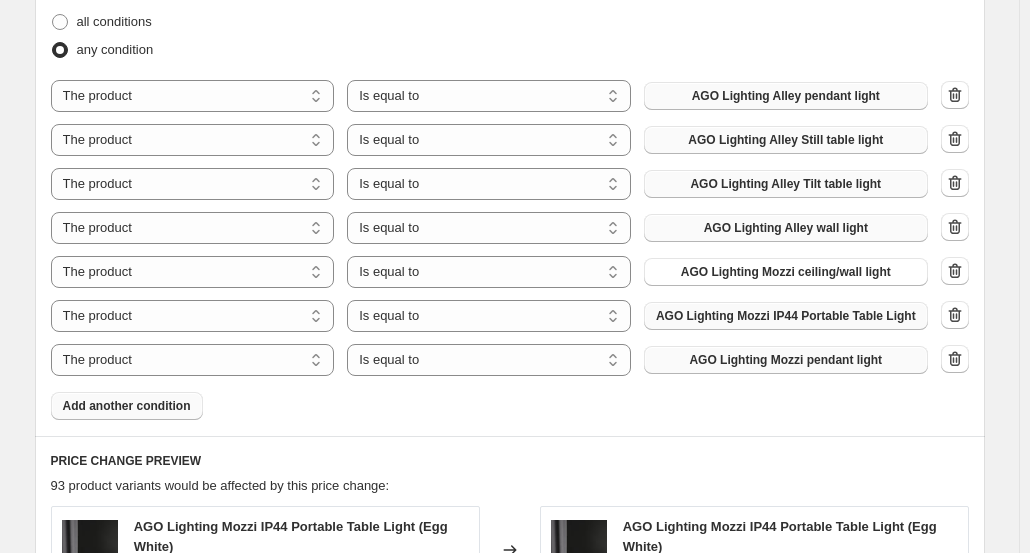 click on "Add another condition" at bounding box center (127, 406) 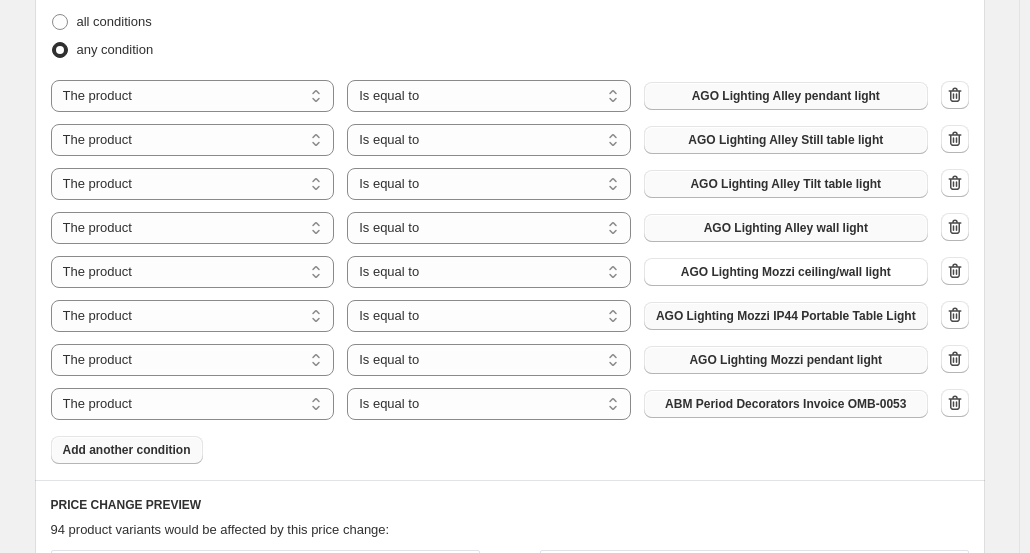 click on "ABM Period Decorators Invoice OMB-0053" at bounding box center [785, 404] 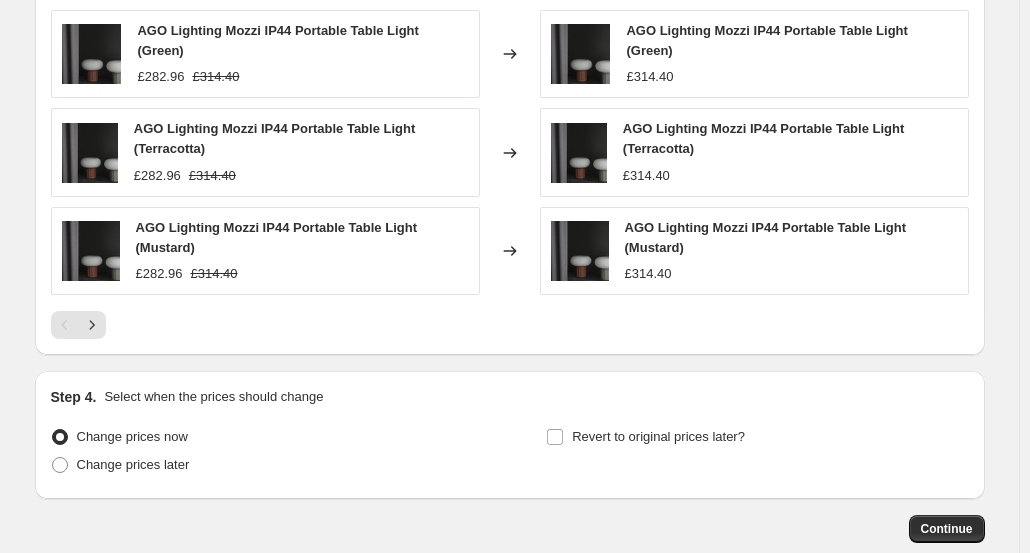 scroll, scrollTop: 1770, scrollLeft: 0, axis: vertical 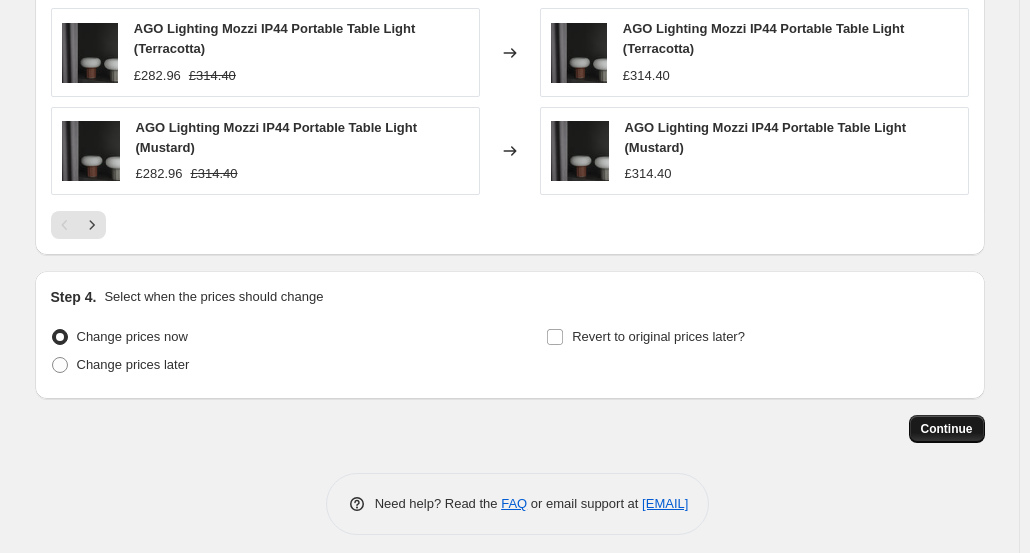 click on "Continue" at bounding box center (947, 429) 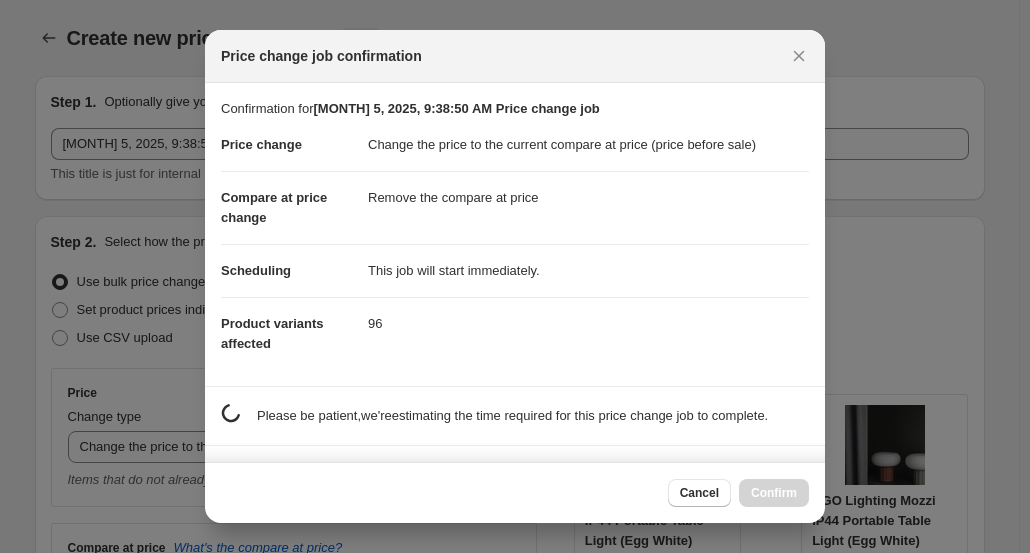 scroll, scrollTop: 1770, scrollLeft: 0, axis: vertical 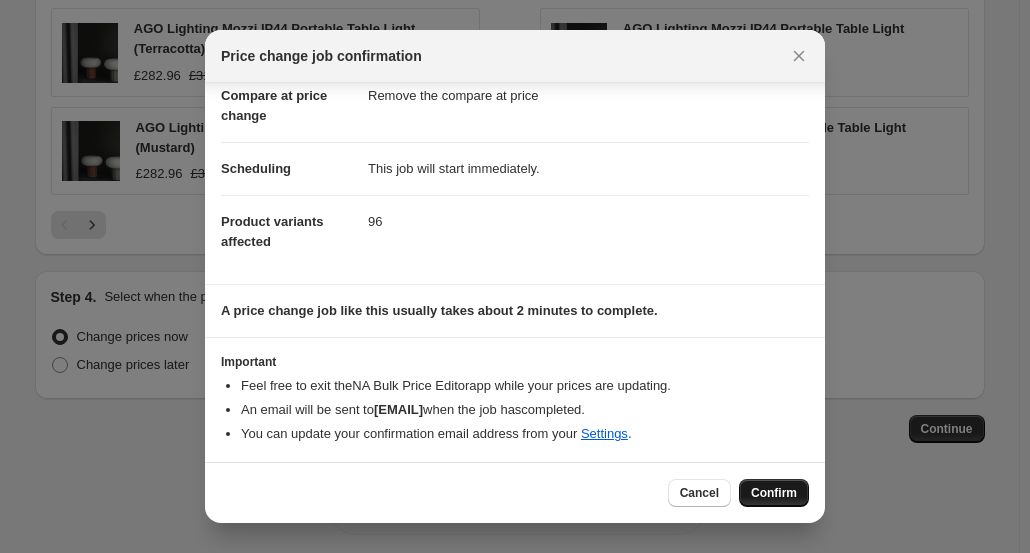 click on "Confirm" at bounding box center (774, 493) 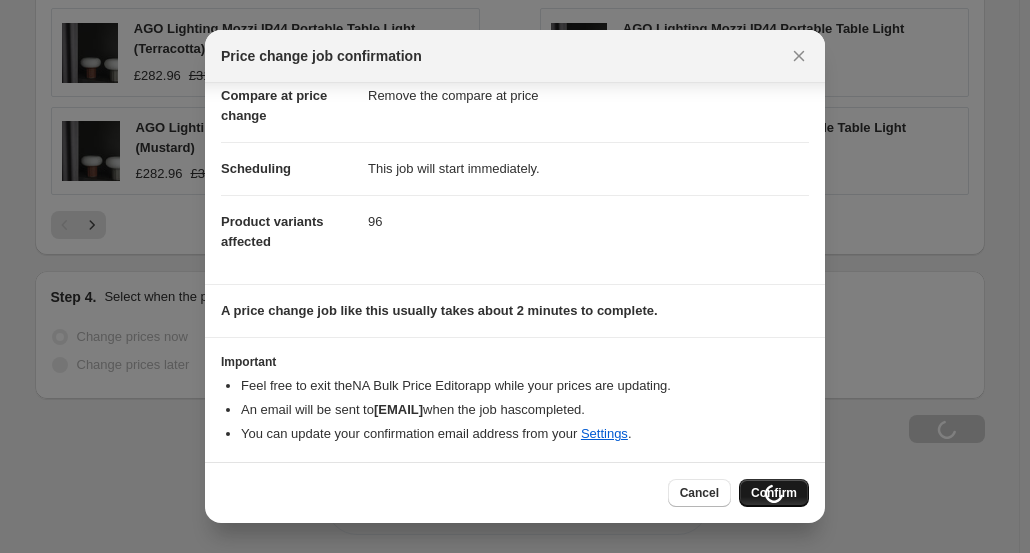 scroll, scrollTop: 1838, scrollLeft: 0, axis: vertical 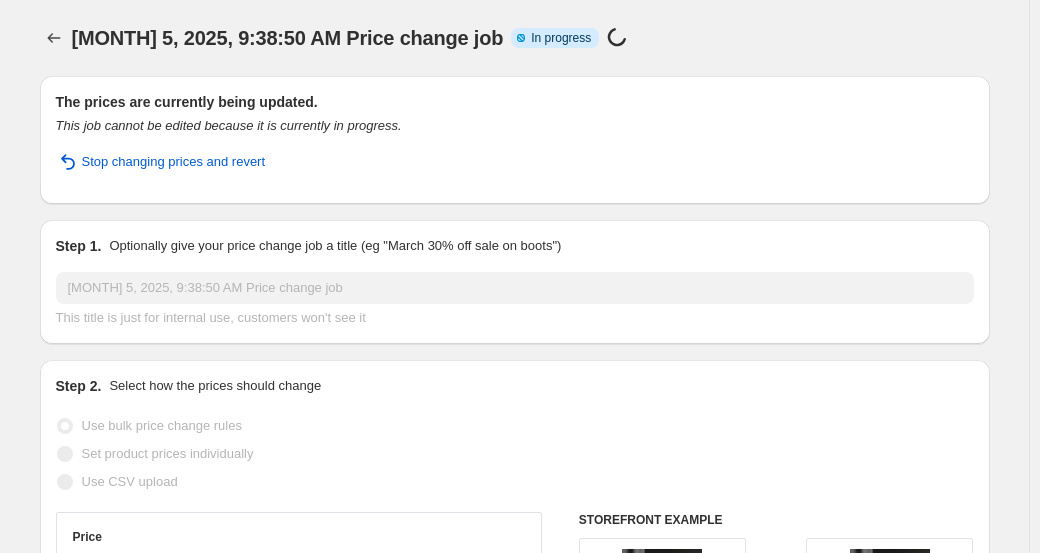 select on "ecap" 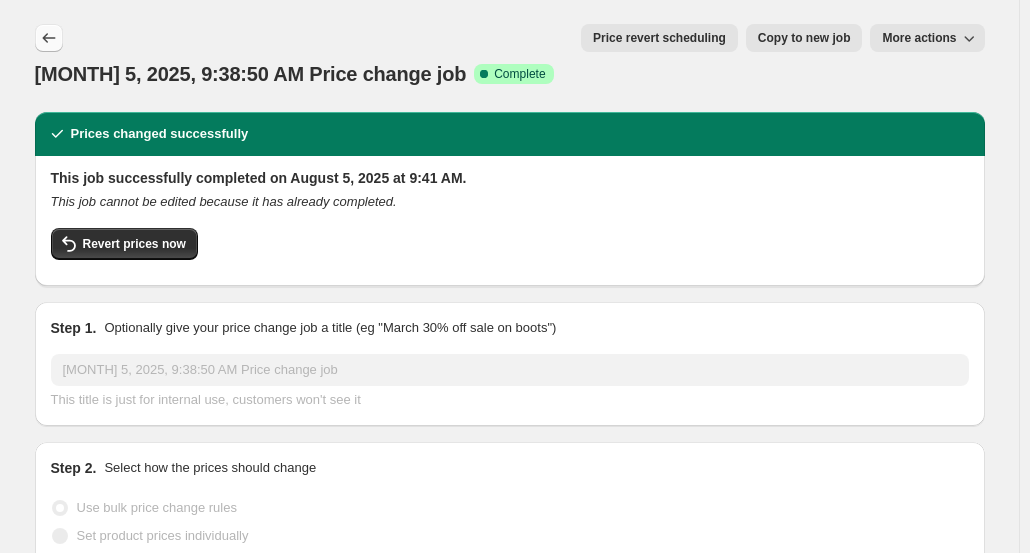 click 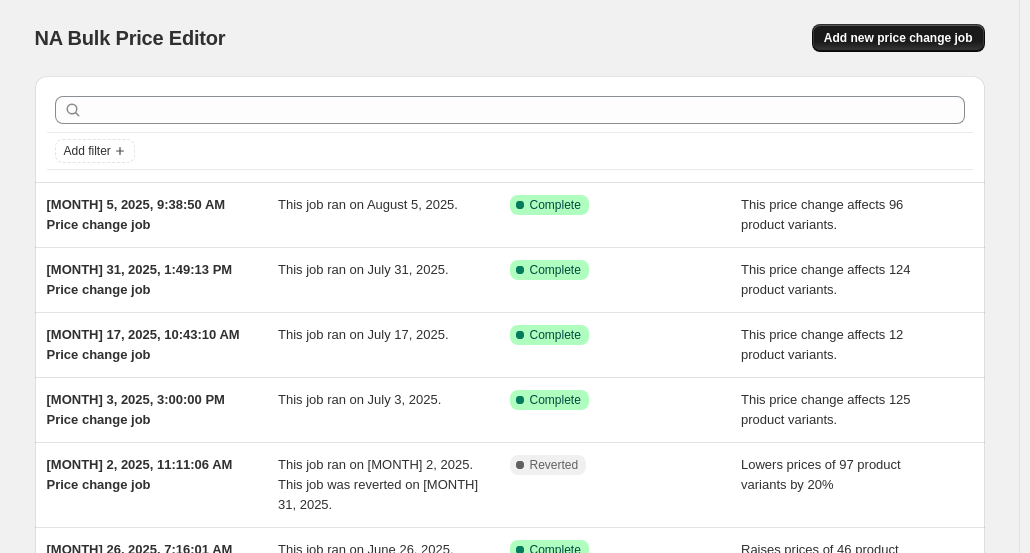 click on "Add new price change job" at bounding box center (898, 38) 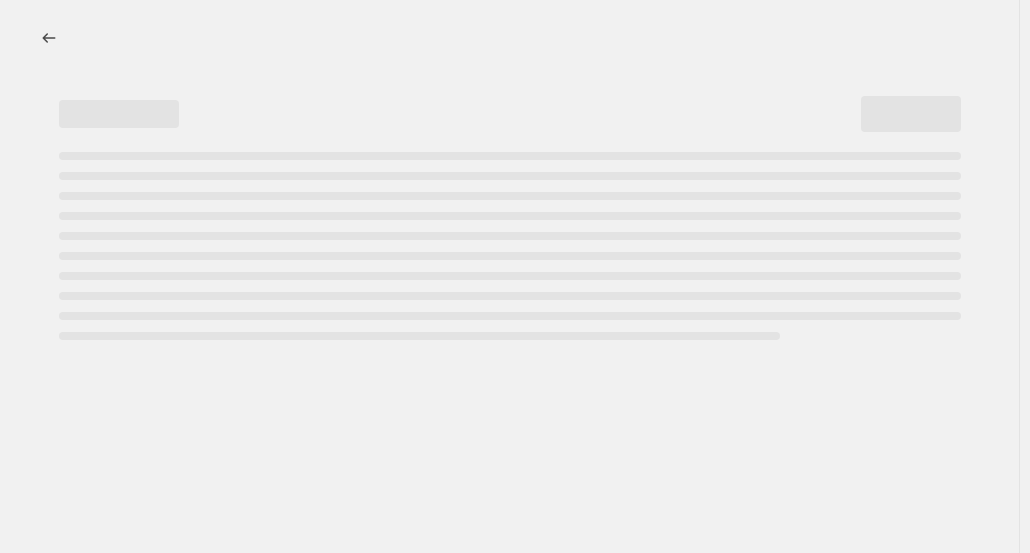 select on "percentage" 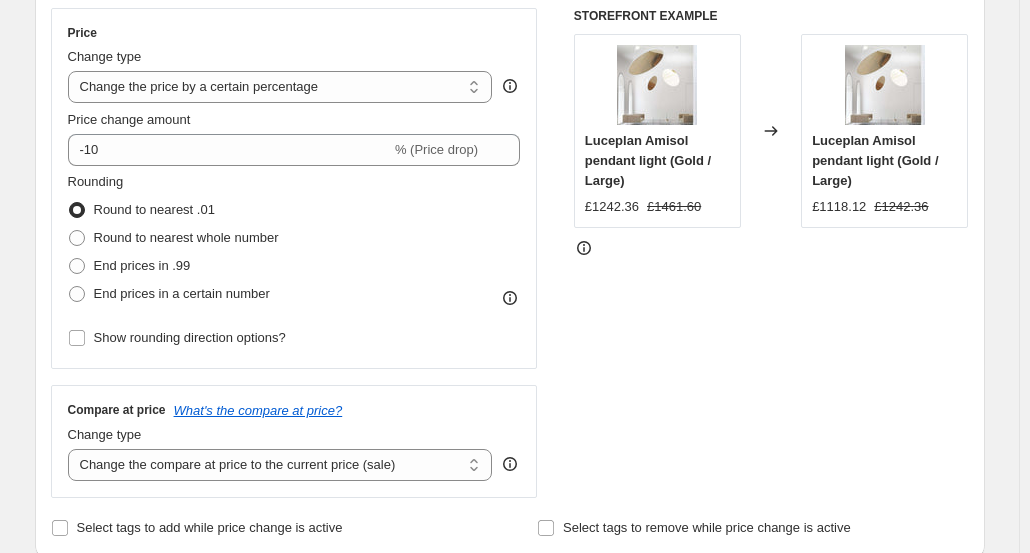 scroll, scrollTop: 355, scrollLeft: 0, axis: vertical 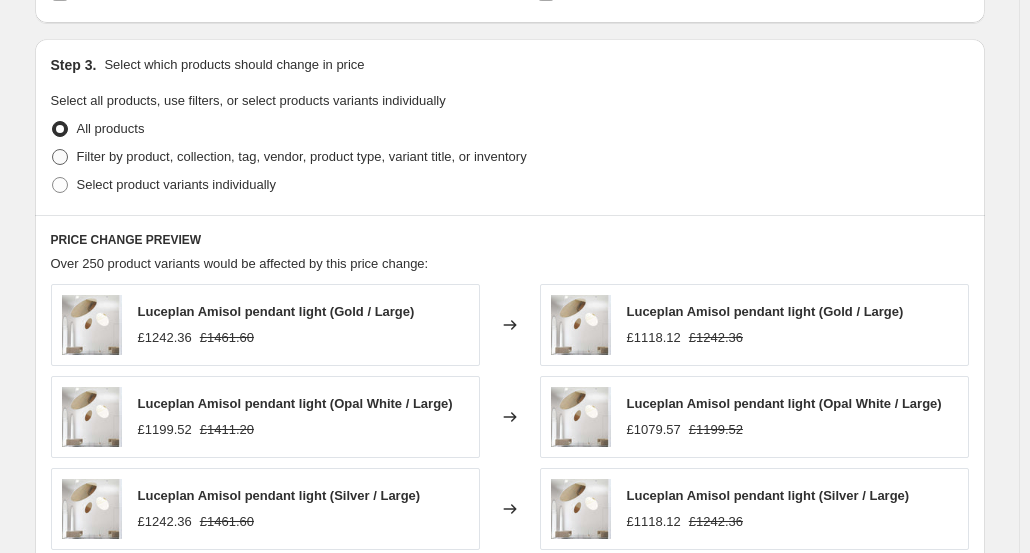click at bounding box center [60, 157] 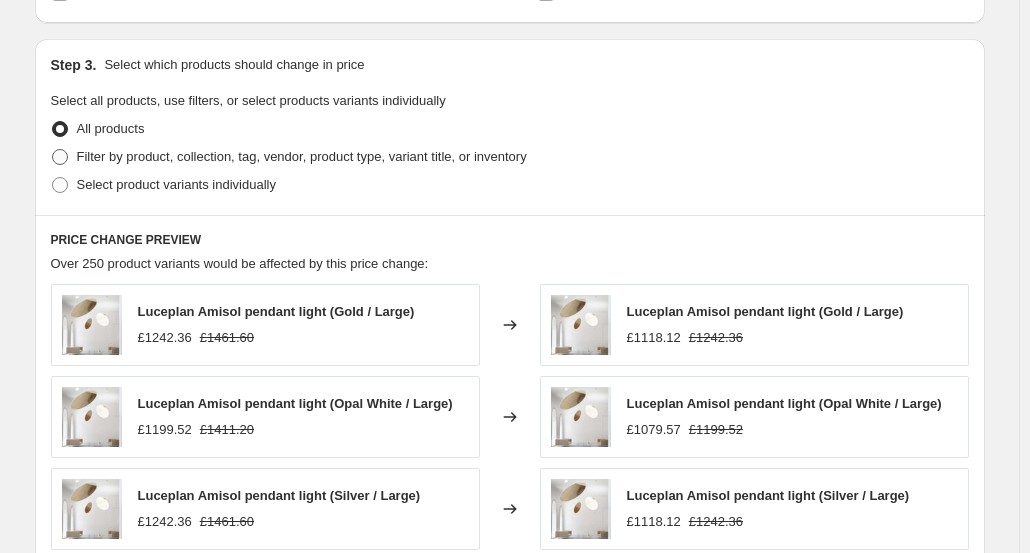 radio on "true" 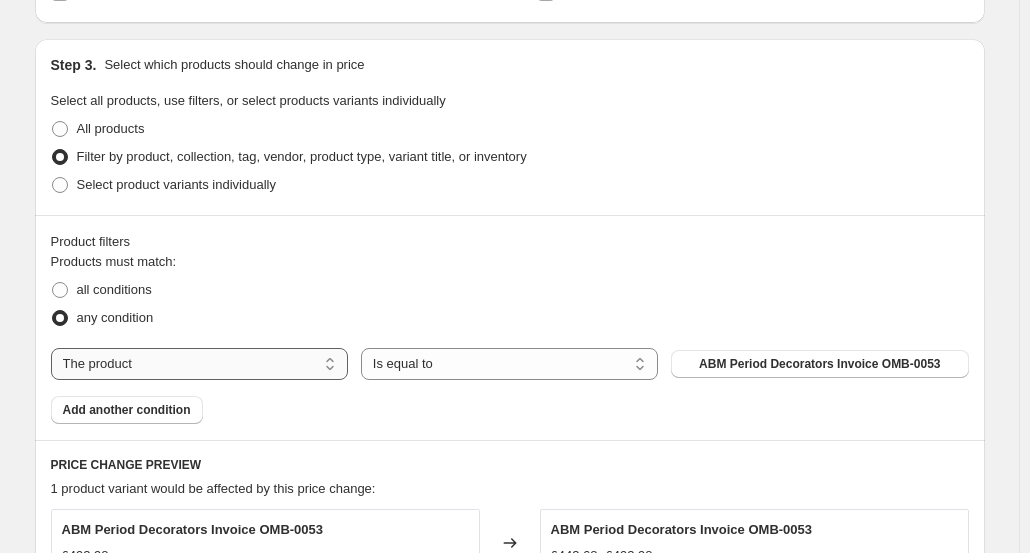 click on "The product The product's collection The product's tag The product's vendor The product's type The product's status The variant's title Inventory quantity" at bounding box center [199, 364] 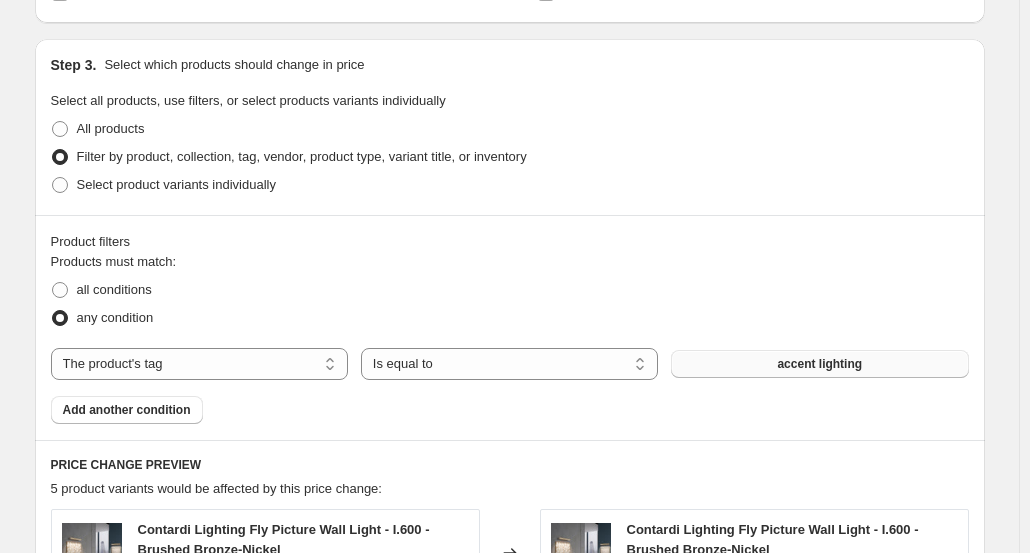 click on "accent lighting" at bounding box center [819, 364] 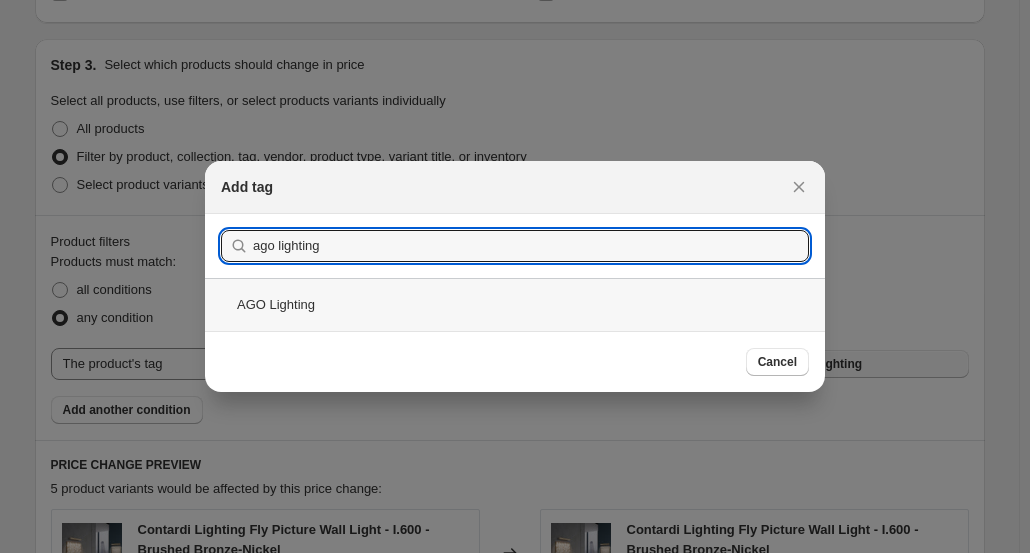 type on "ago lighting" 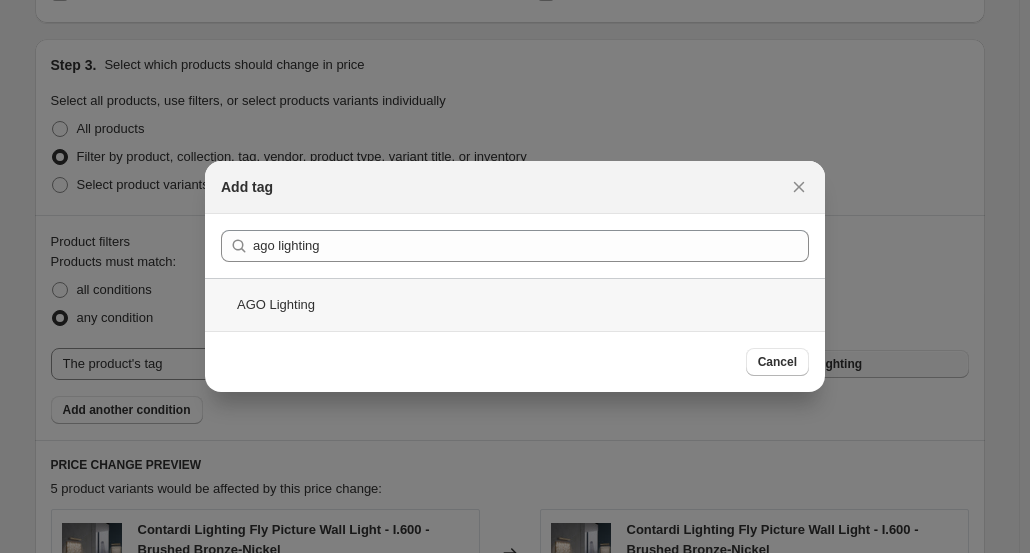 click on "AGO Lighting" at bounding box center [515, 304] 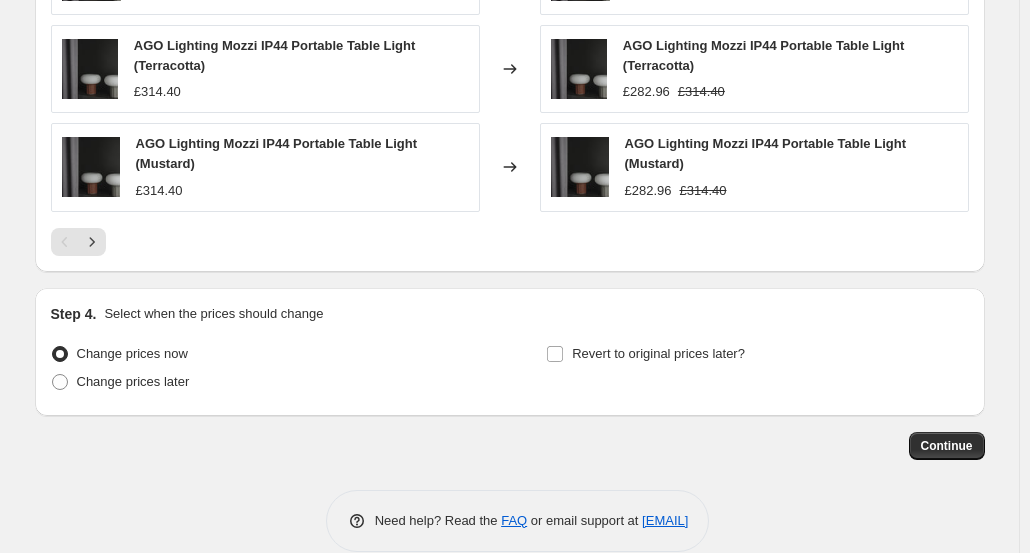 scroll, scrollTop: 1685, scrollLeft: 0, axis: vertical 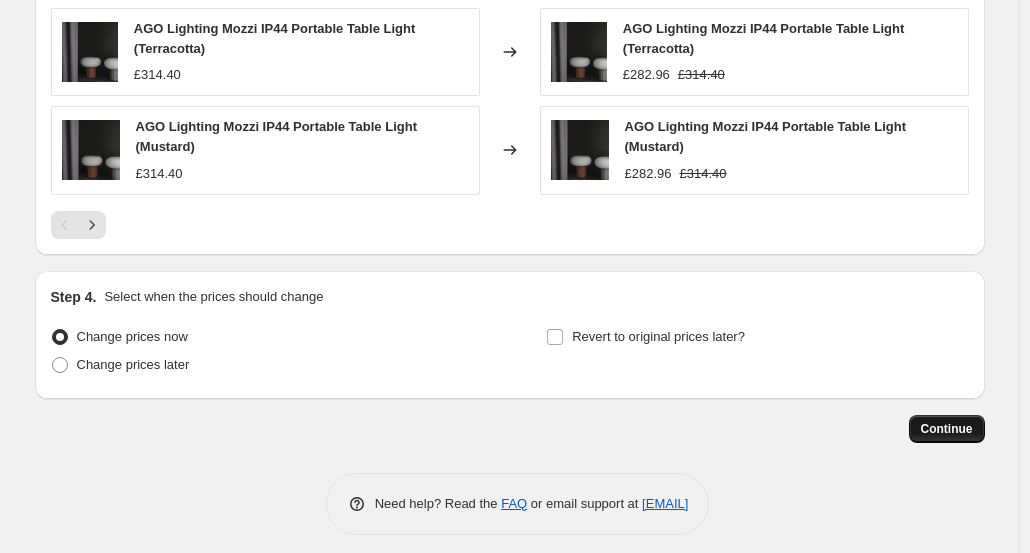 click on "Continue" at bounding box center [947, 429] 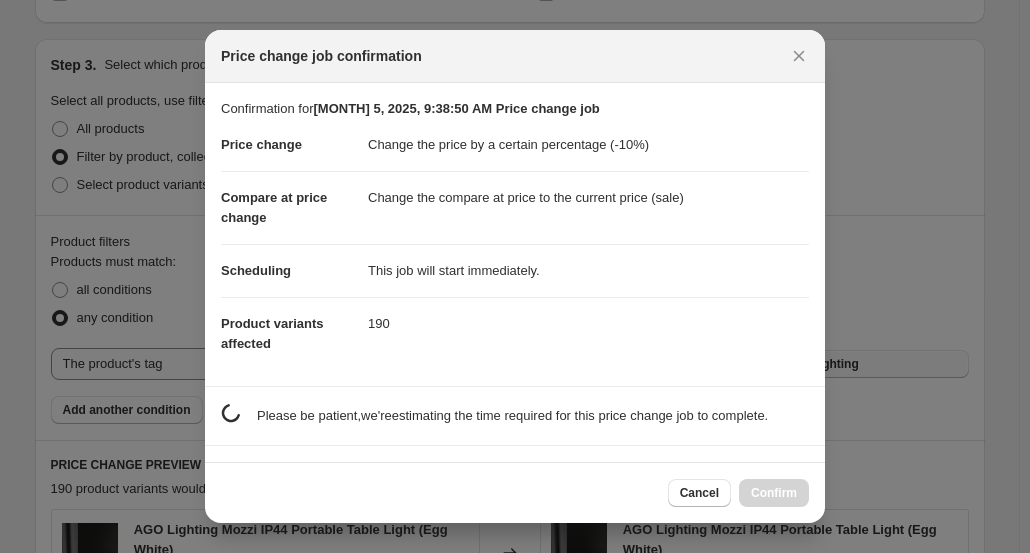 scroll, scrollTop: 0, scrollLeft: 0, axis: both 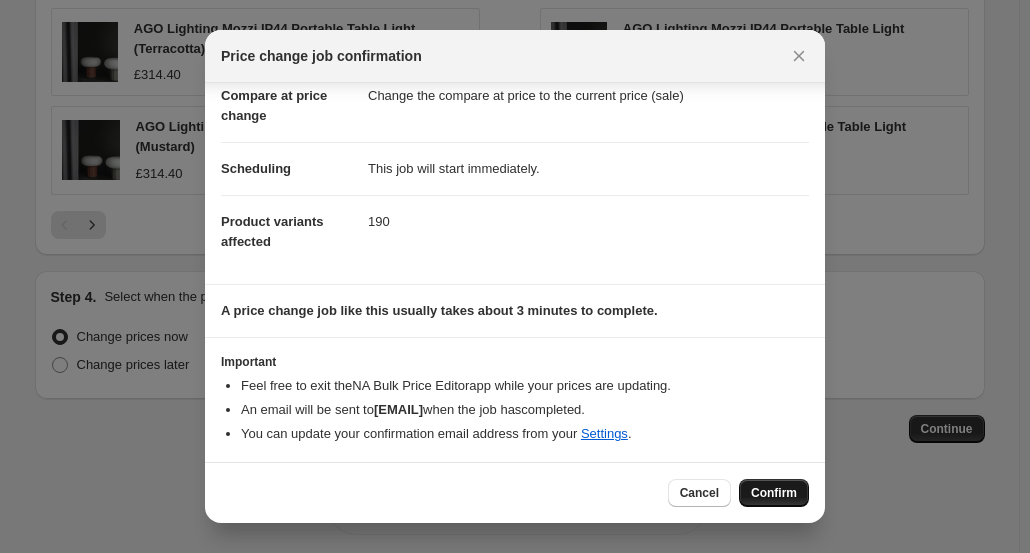 click on "Confirm" at bounding box center [774, 493] 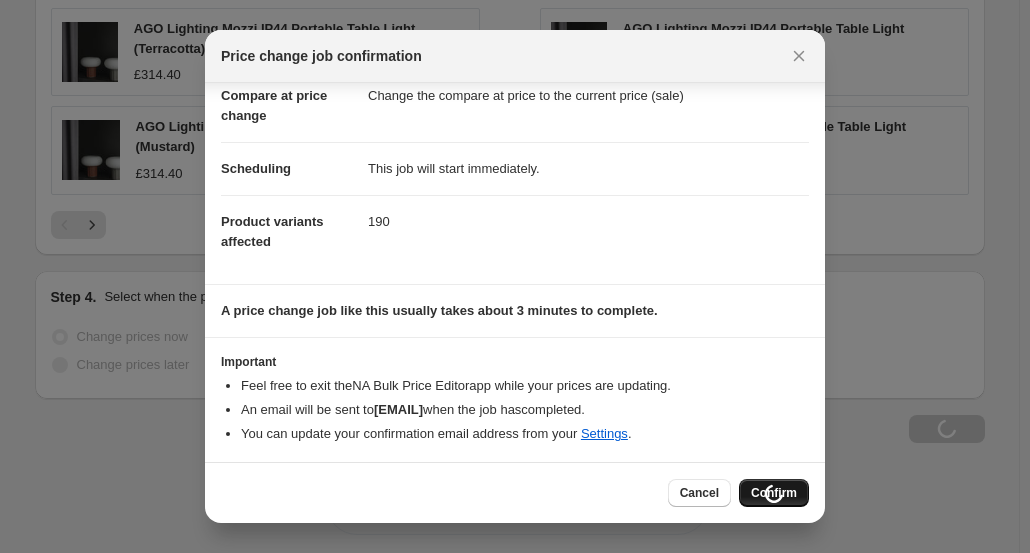 scroll, scrollTop: 1753, scrollLeft: 0, axis: vertical 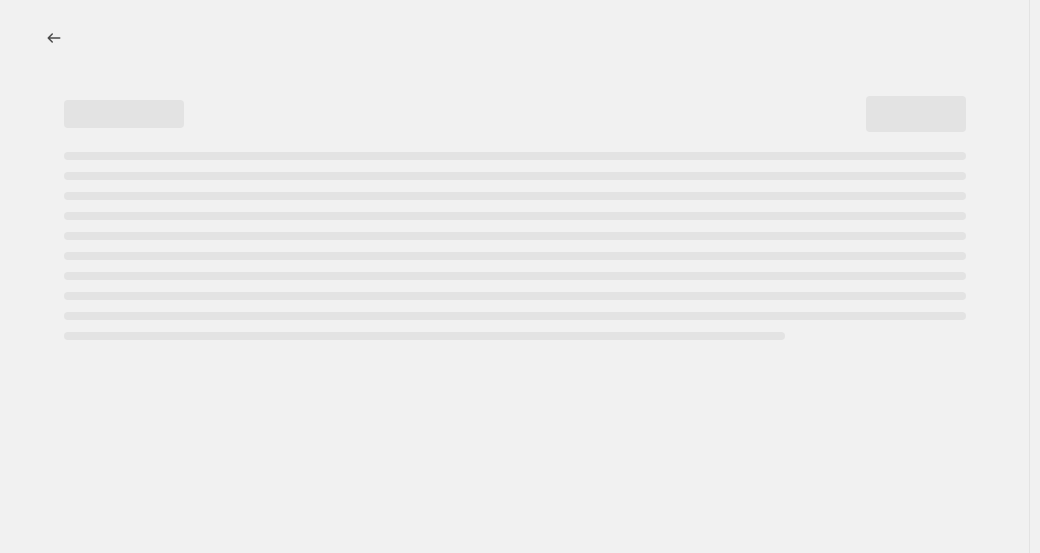 select on "percentage" 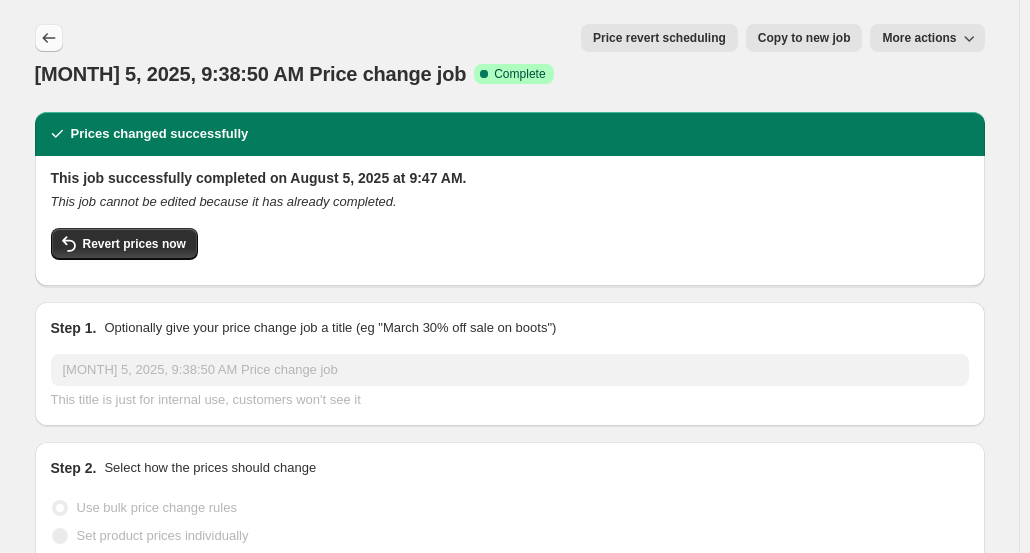 click 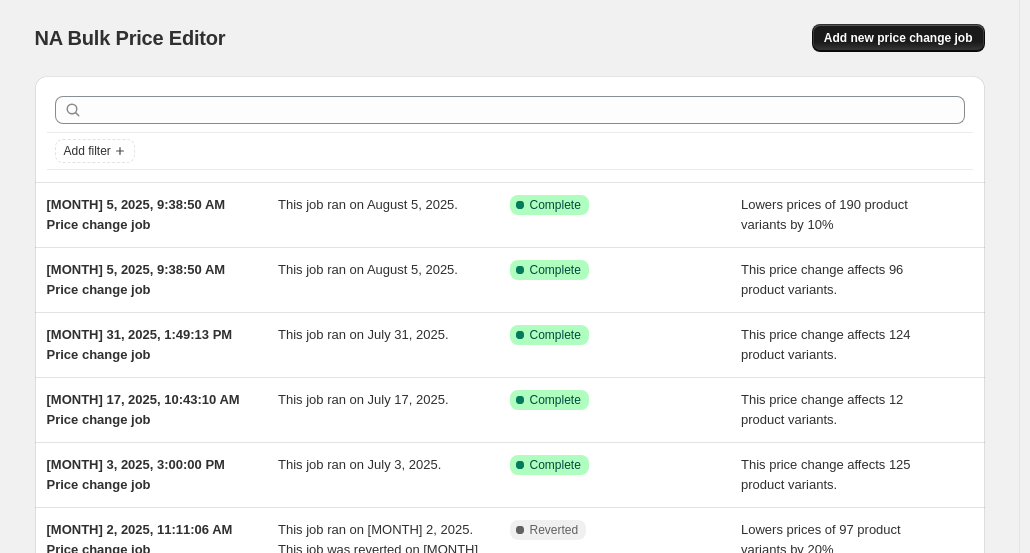 click on "Add new price change job" at bounding box center [898, 38] 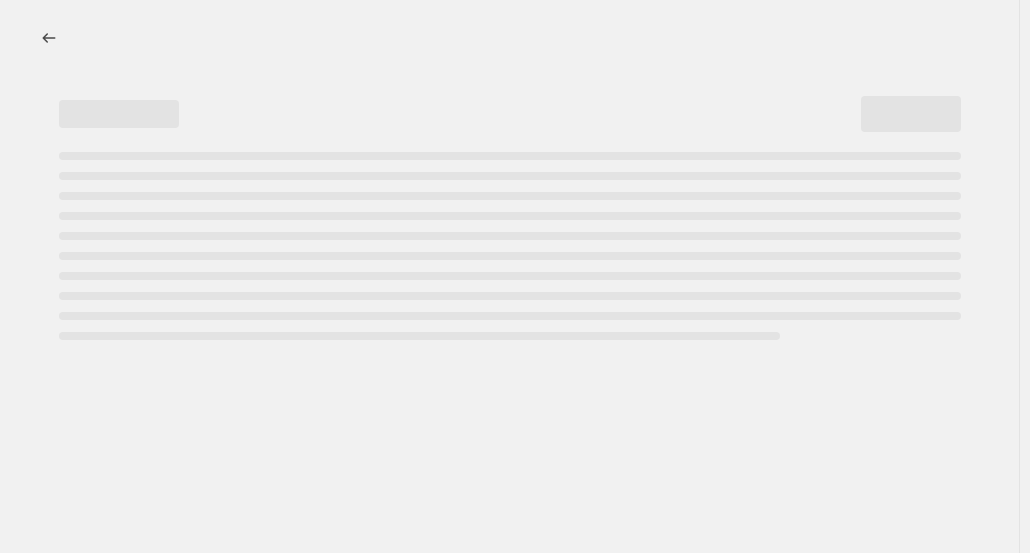 select on "percentage" 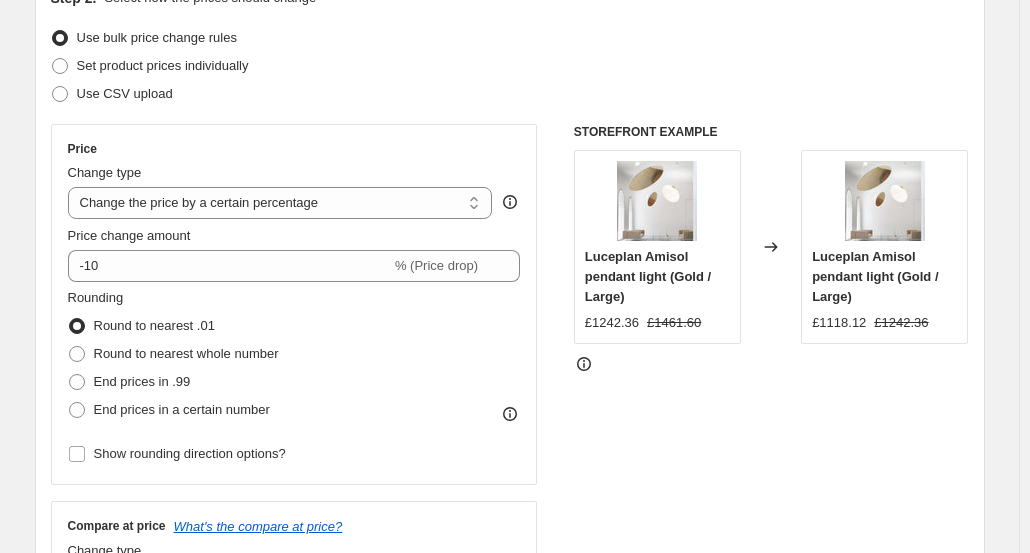 scroll, scrollTop: 325, scrollLeft: 0, axis: vertical 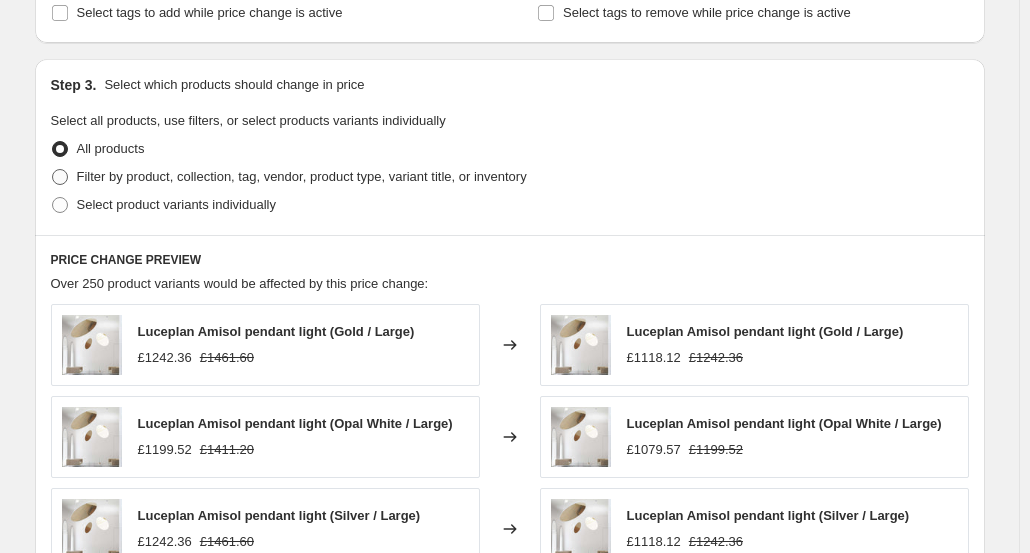click at bounding box center (60, 177) 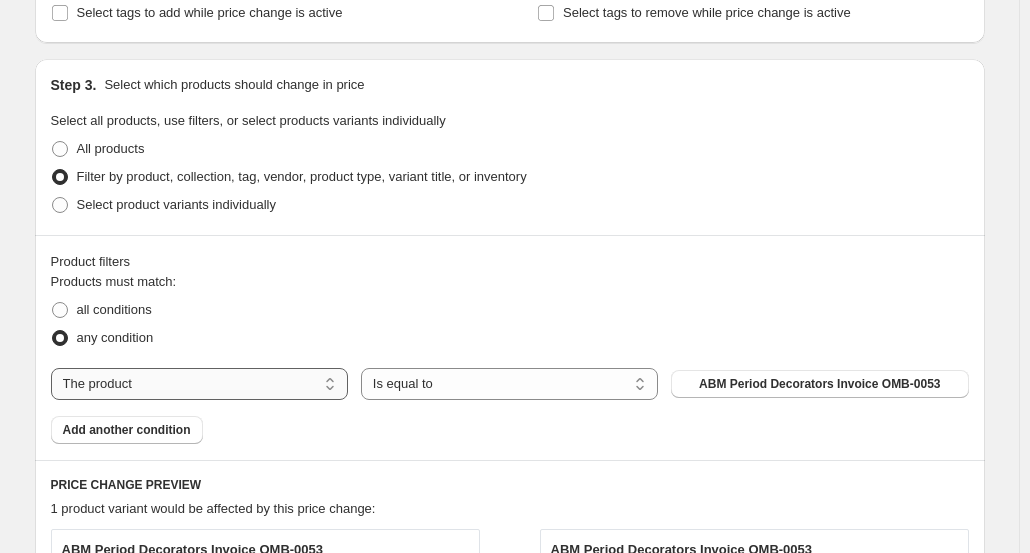click on "The product The product's collection The product's tag The product's vendor The product's type The product's status The variant's title Inventory quantity" at bounding box center [199, 384] 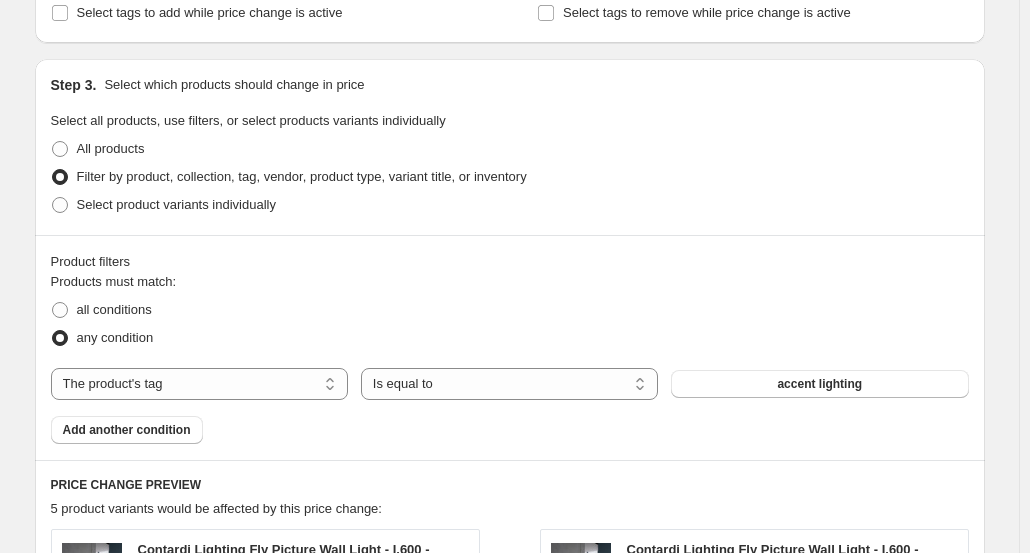 click on "accent lighting" at bounding box center [819, 384] 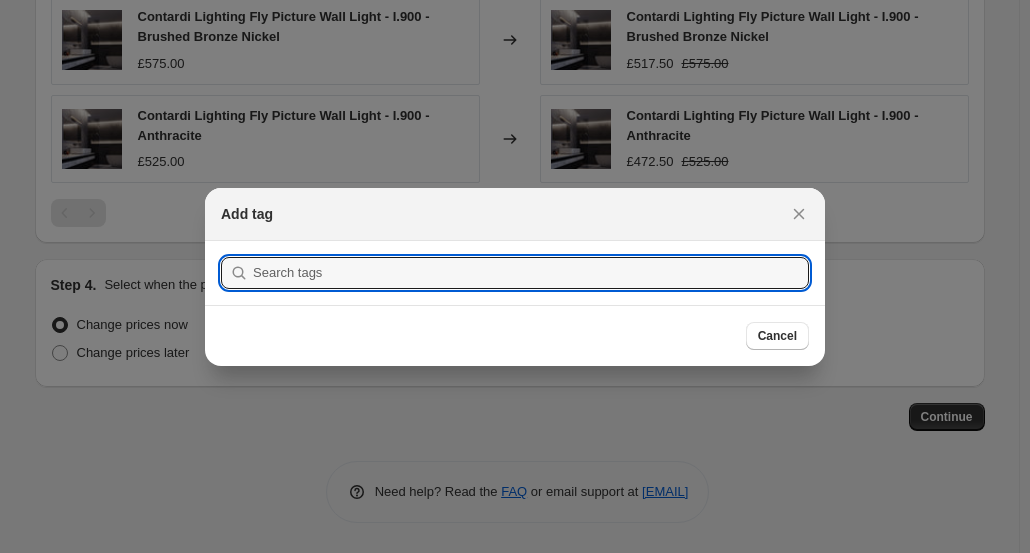 scroll, scrollTop: 0, scrollLeft: 0, axis: both 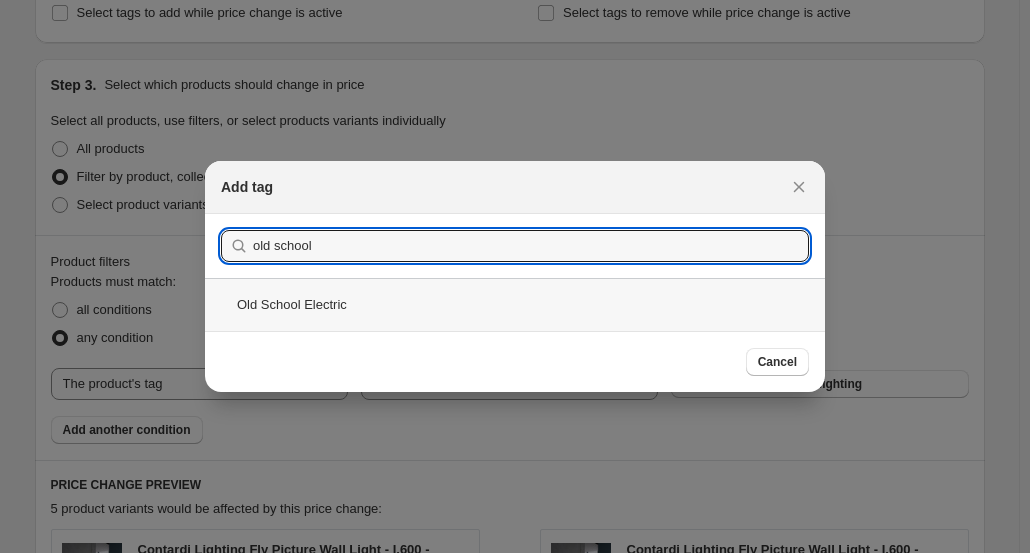 type on "old school" 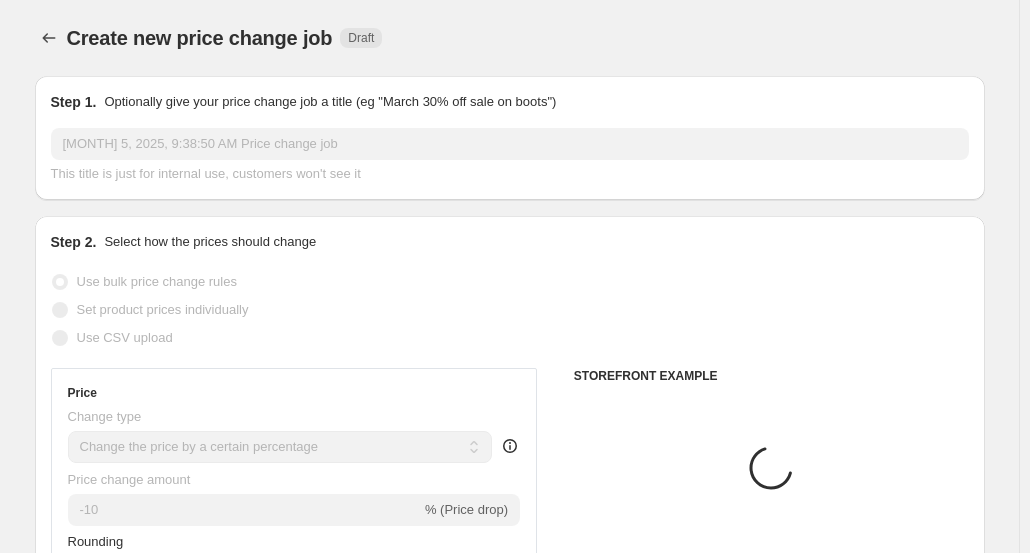 scroll, scrollTop: 875, scrollLeft: 0, axis: vertical 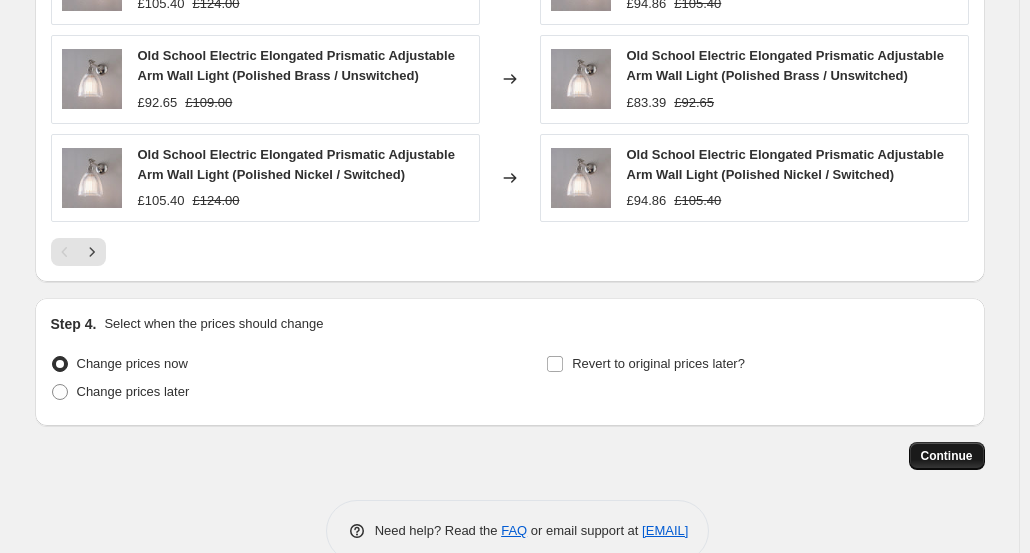 click on "Continue" at bounding box center (947, 456) 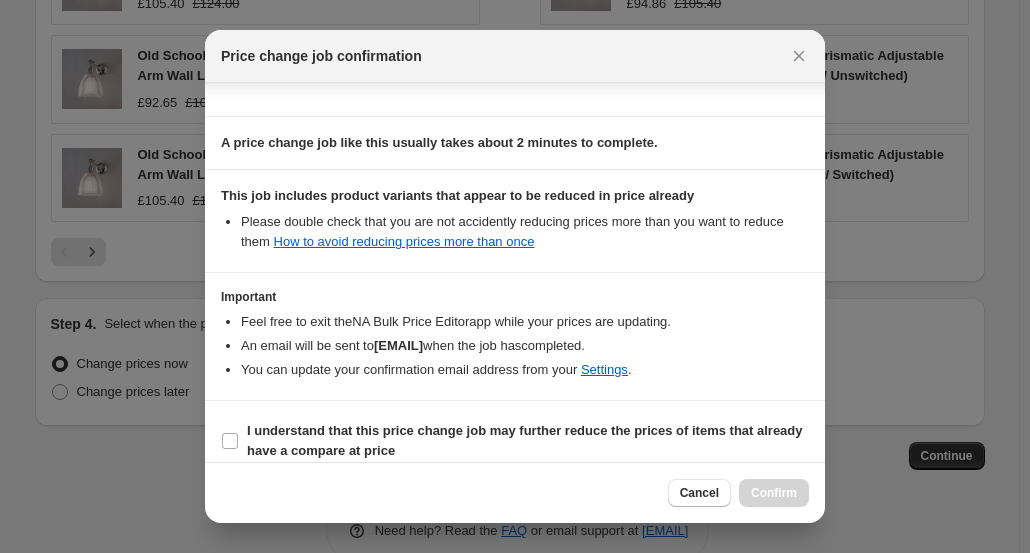 scroll, scrollTop: 285, scrollLeft: 0, axis: vertical 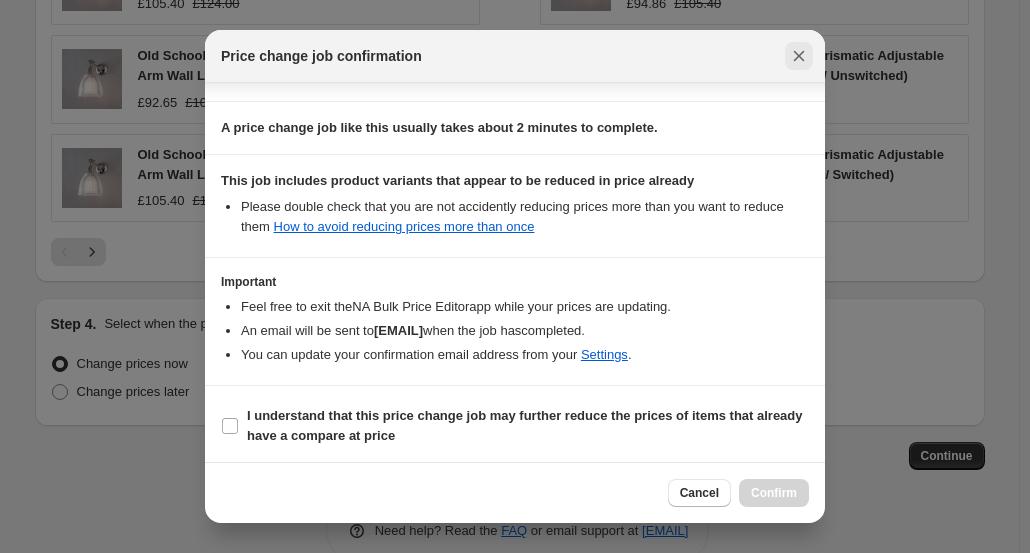 click 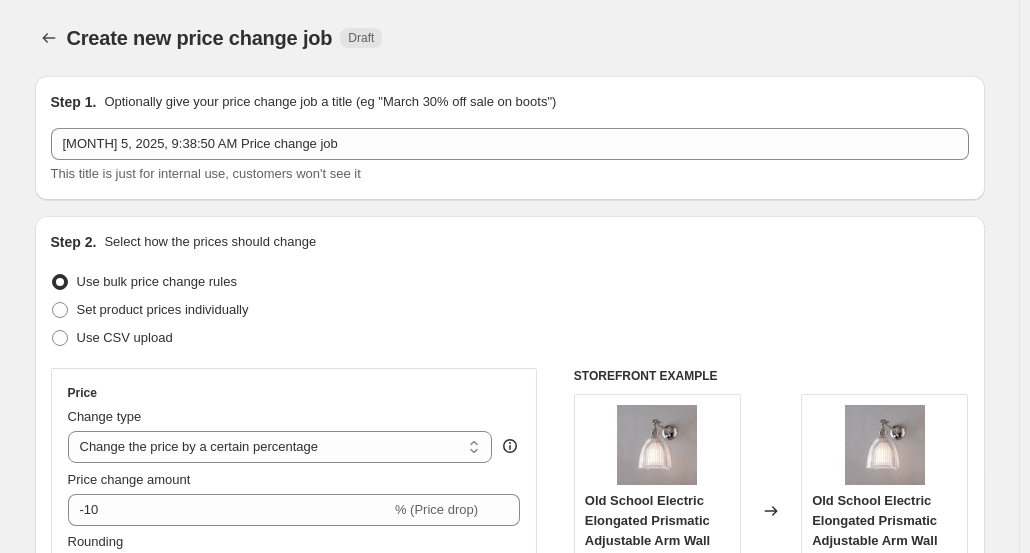 scroll, scrollTop: 1664, scrollLeft: 0, axis: vertical 